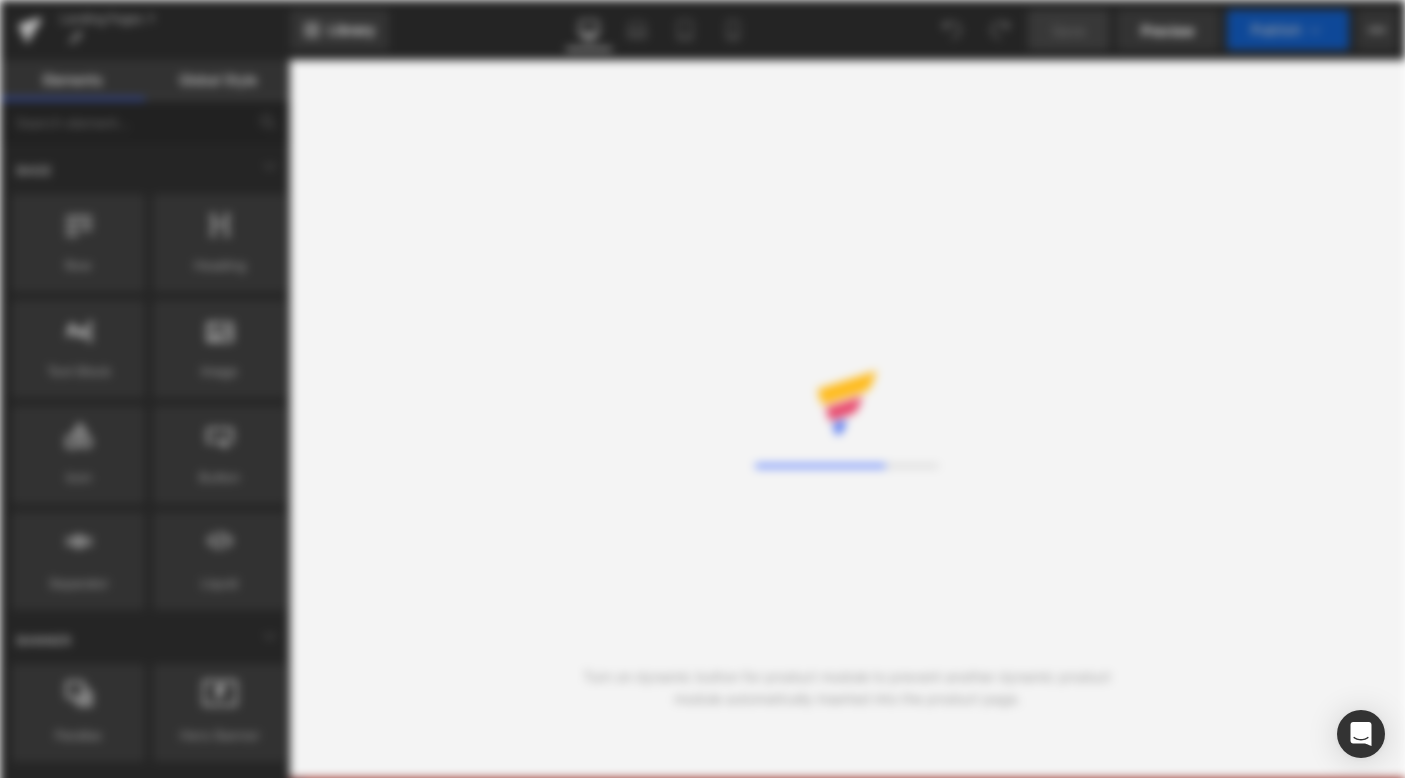 scroll, scrollTop: 0, scrollLeft: 0, axis: both 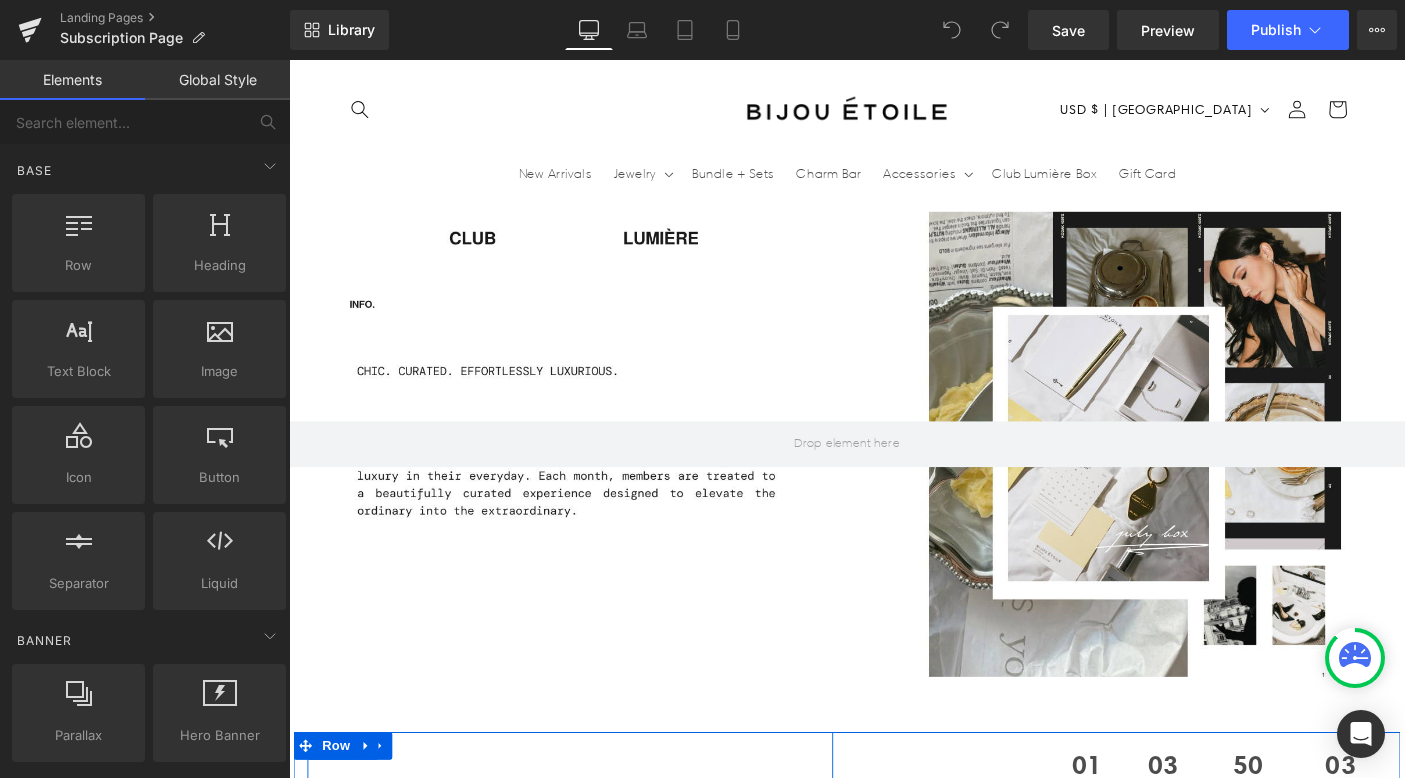 click on "theme: room service" at bounding box center (744, 892) 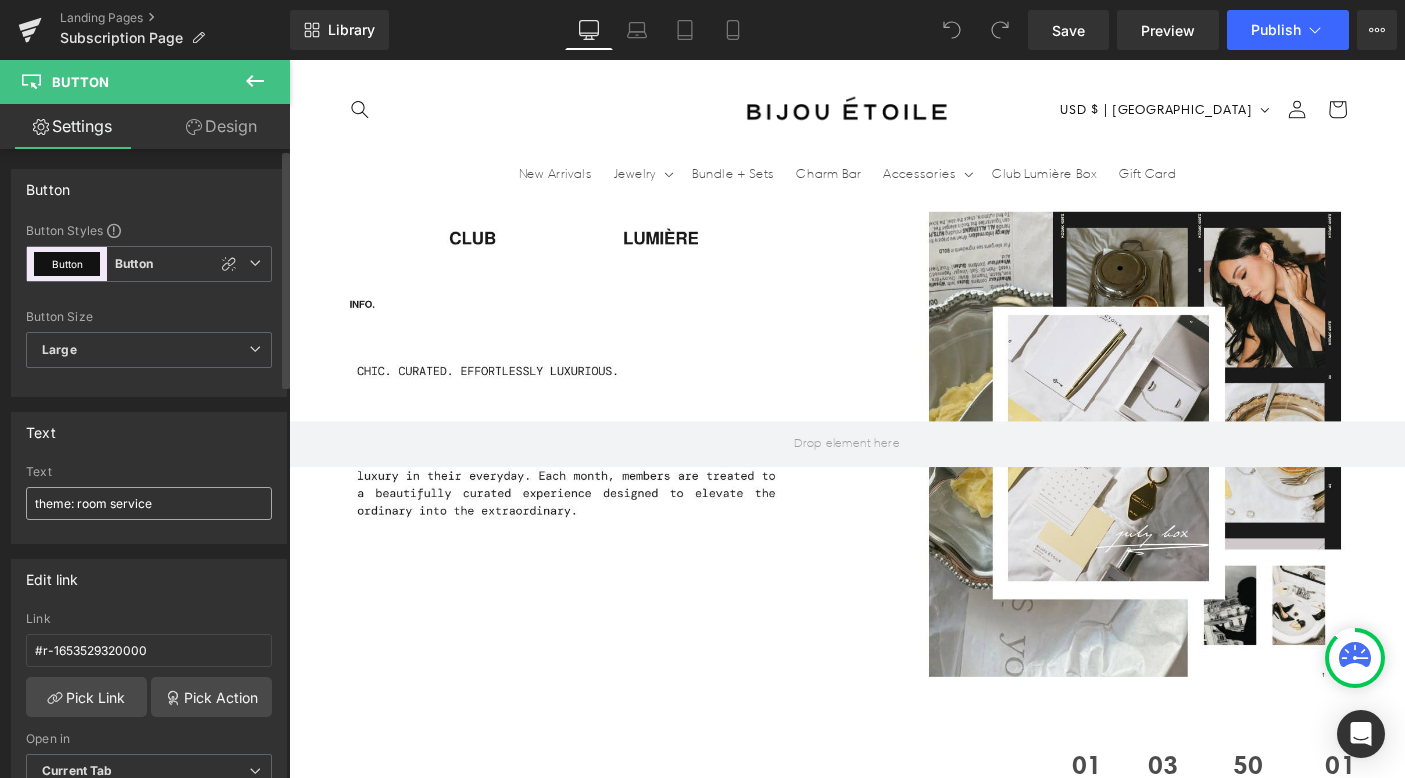 scroll, scrollTop: 2202, scrollLeft: 0, axis: vertical 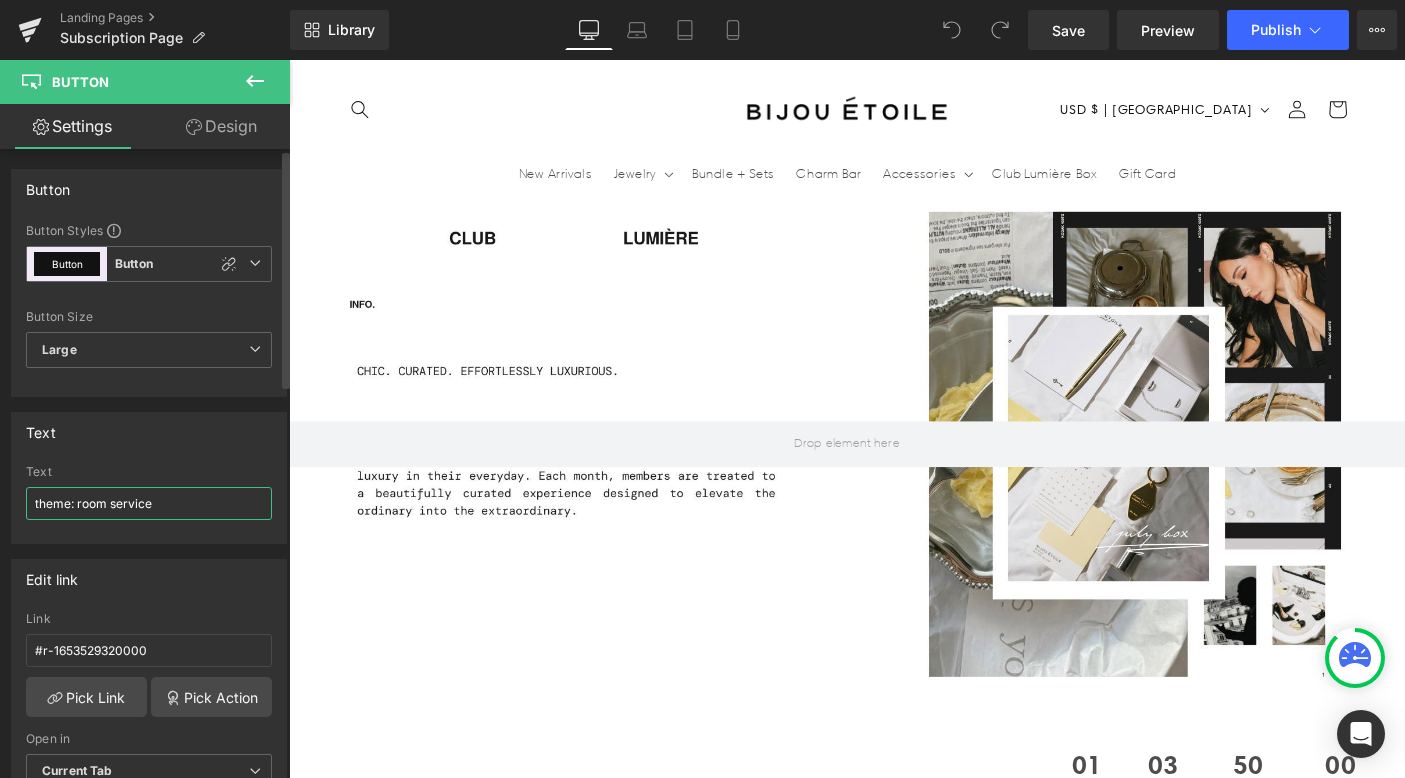 click on "theme: room service" at bounding box center [149, 503] 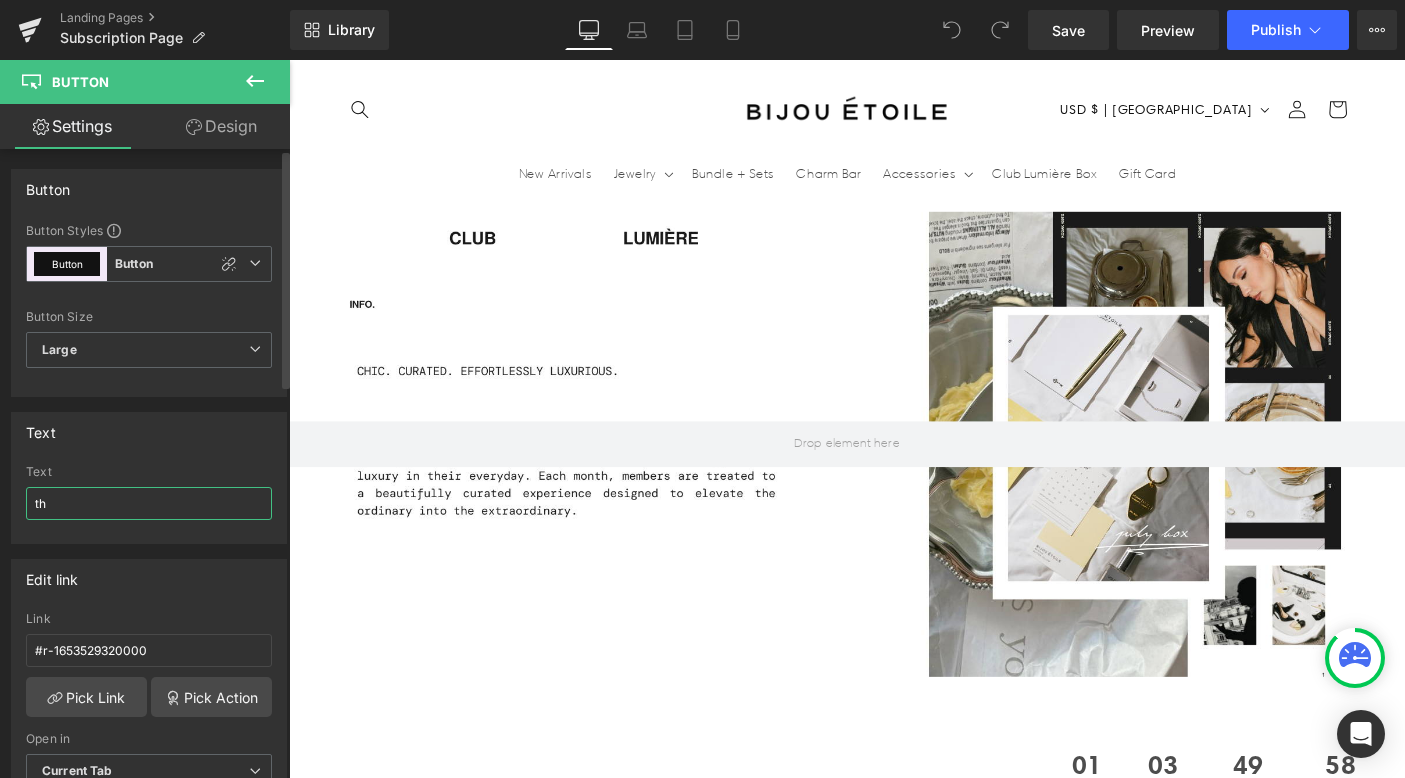 type on "t" 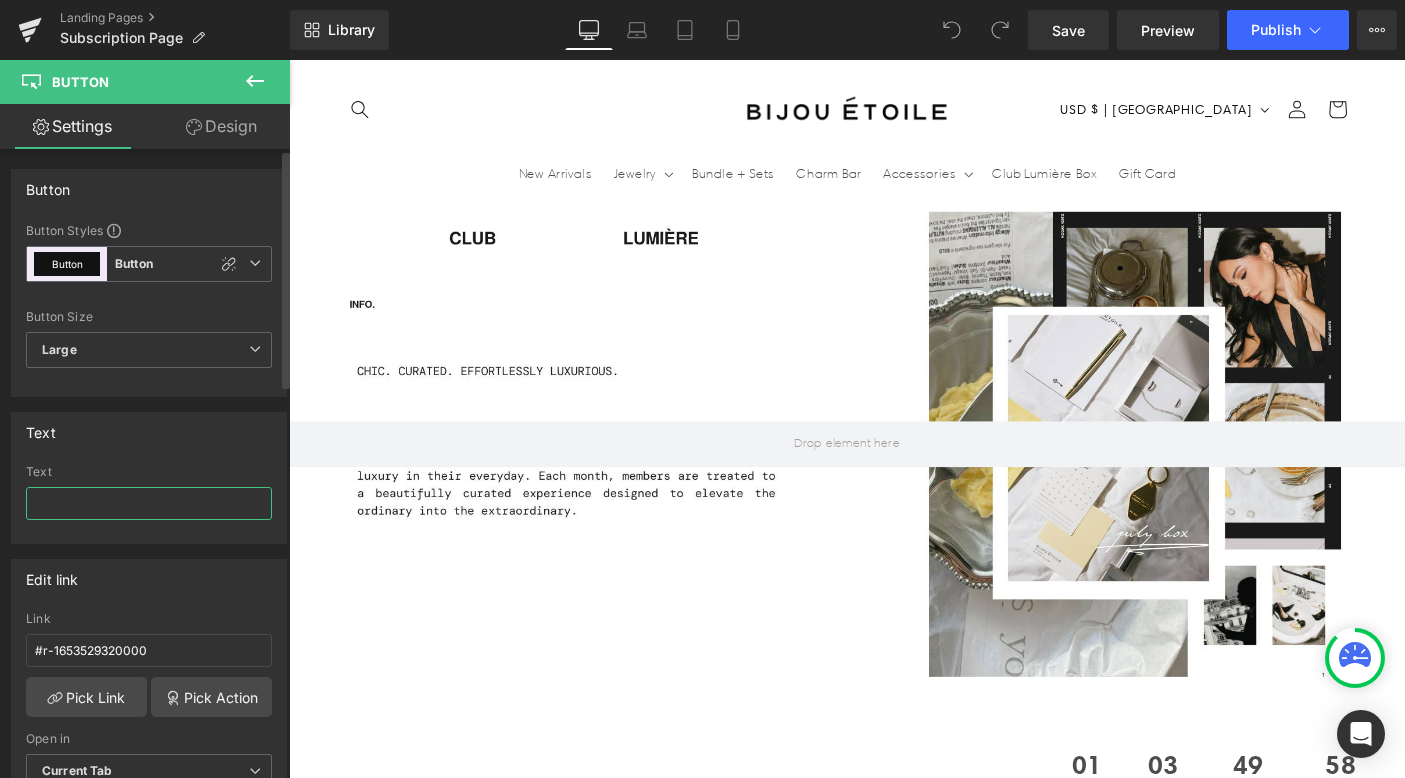 scroll, scrollTop: 0, scrollLeft: 0, axis: both 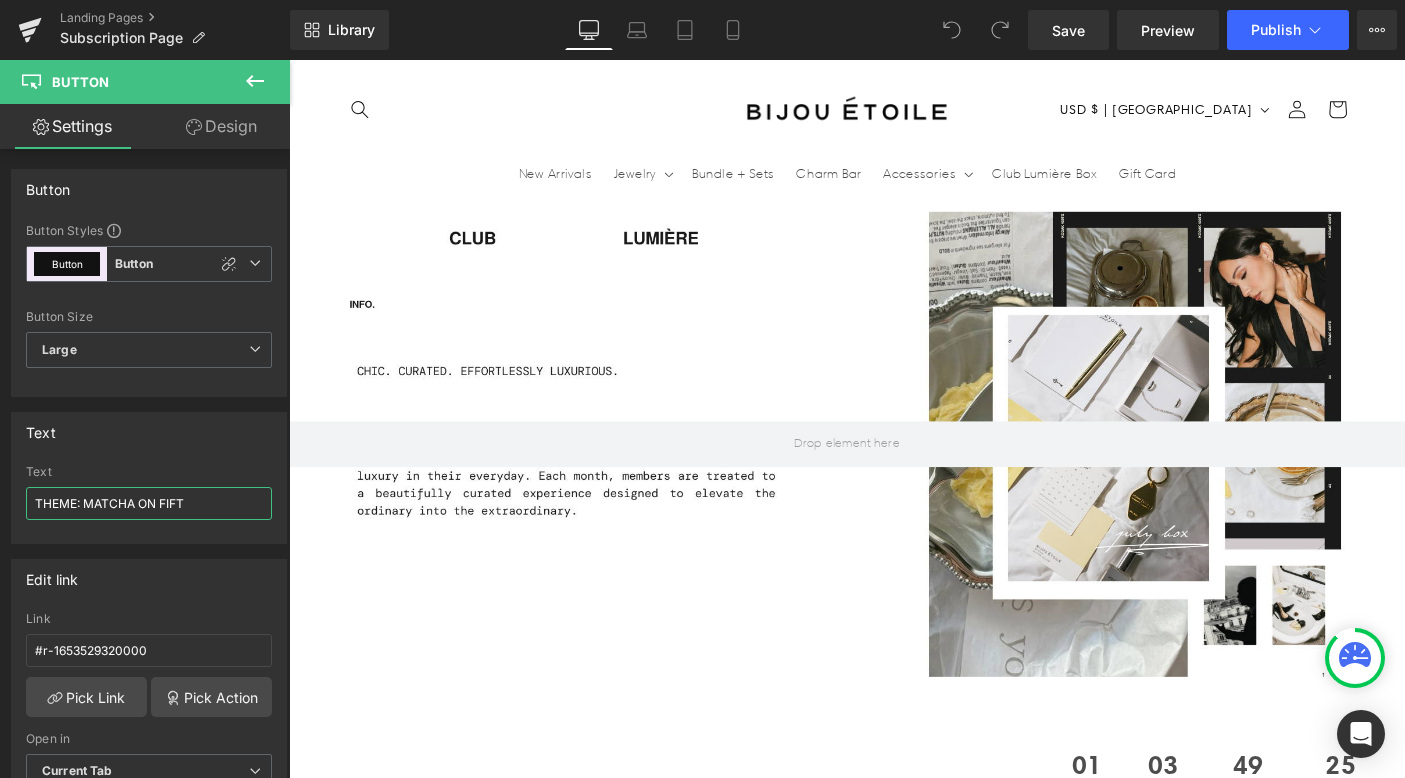 type on "THEME: MATCHA ON FIFTH" 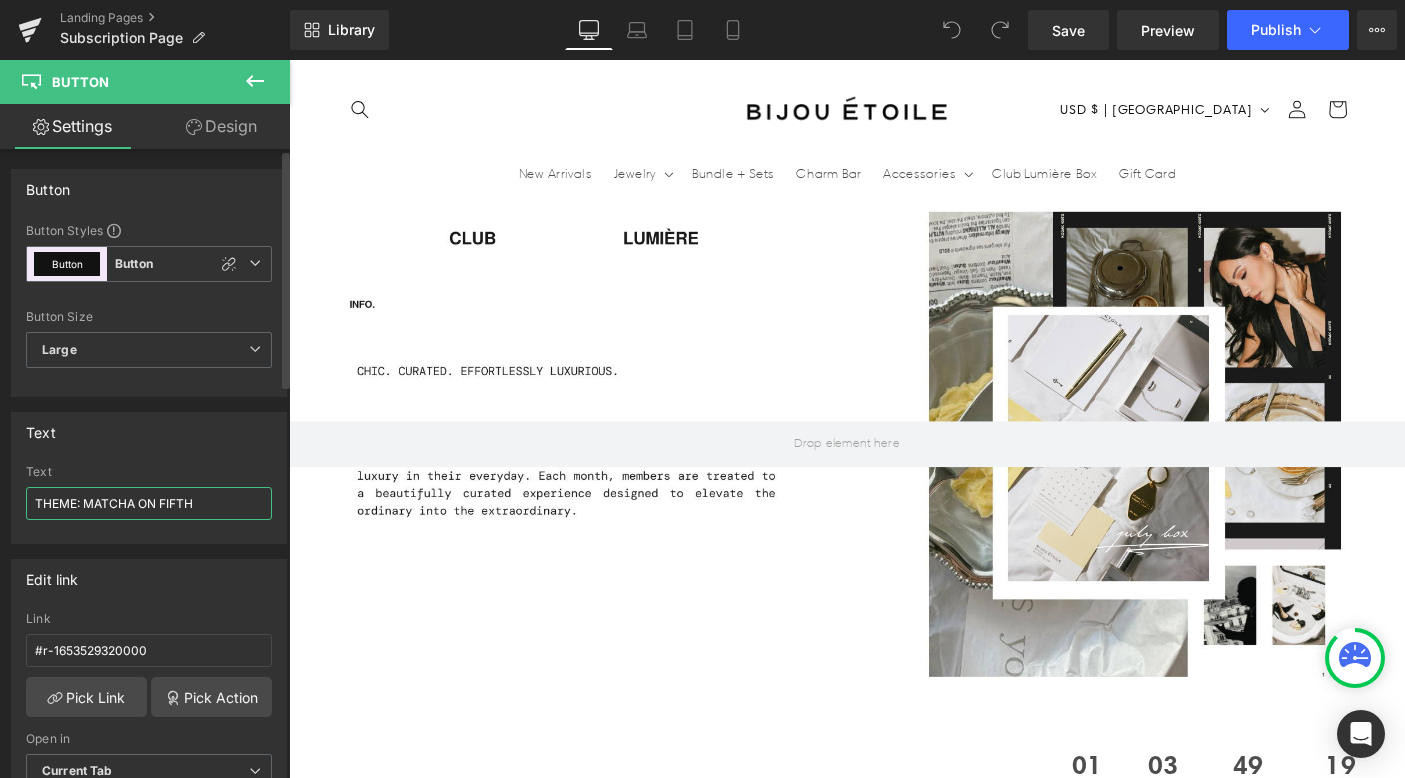 scroll, scrollTop: 0, scrollLeft: 0, axis: both 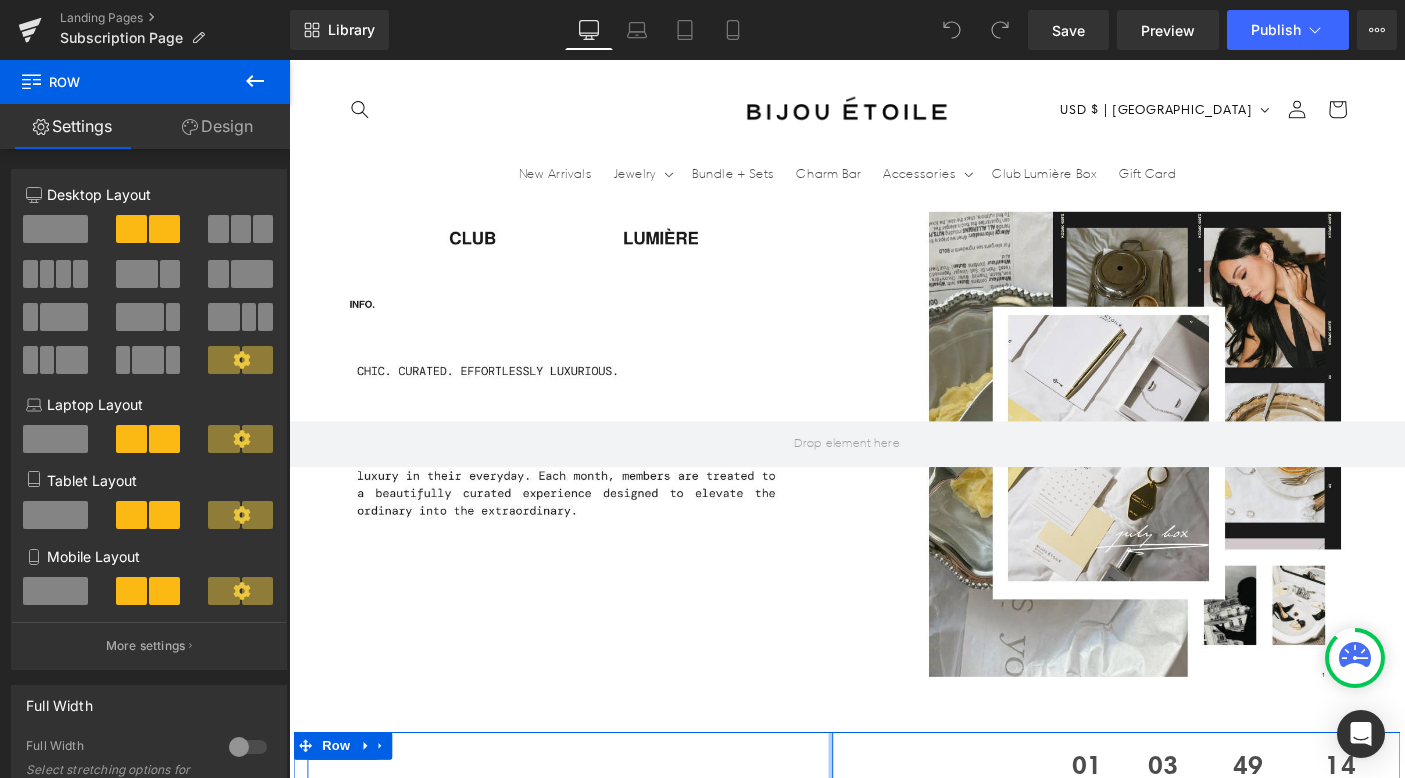 drag, startPoint x: 878, startPoint y: 787, endPoint x: 889, endPoint y: 787, distance: 11 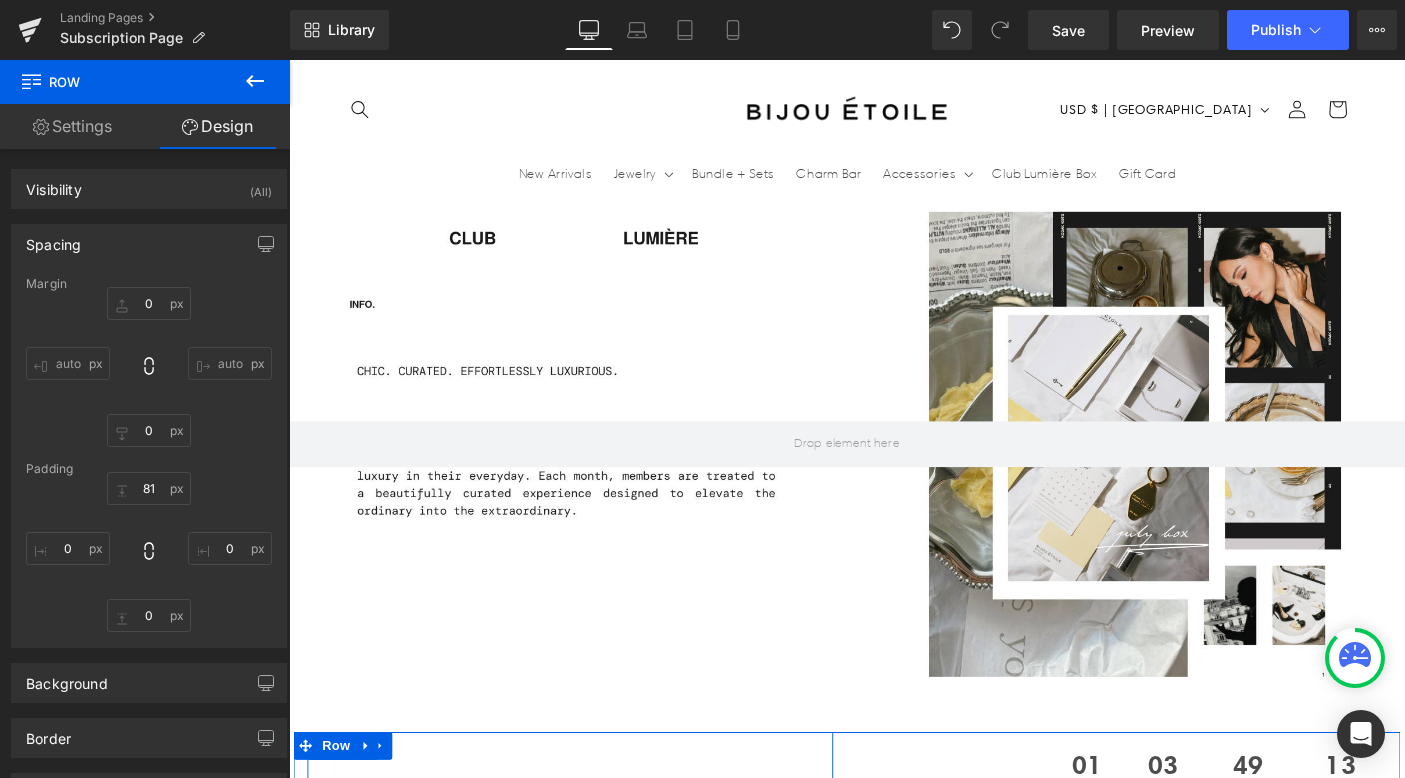 scroll, scrollTop: 0, scrollLeft: 2100, axis: horizontal 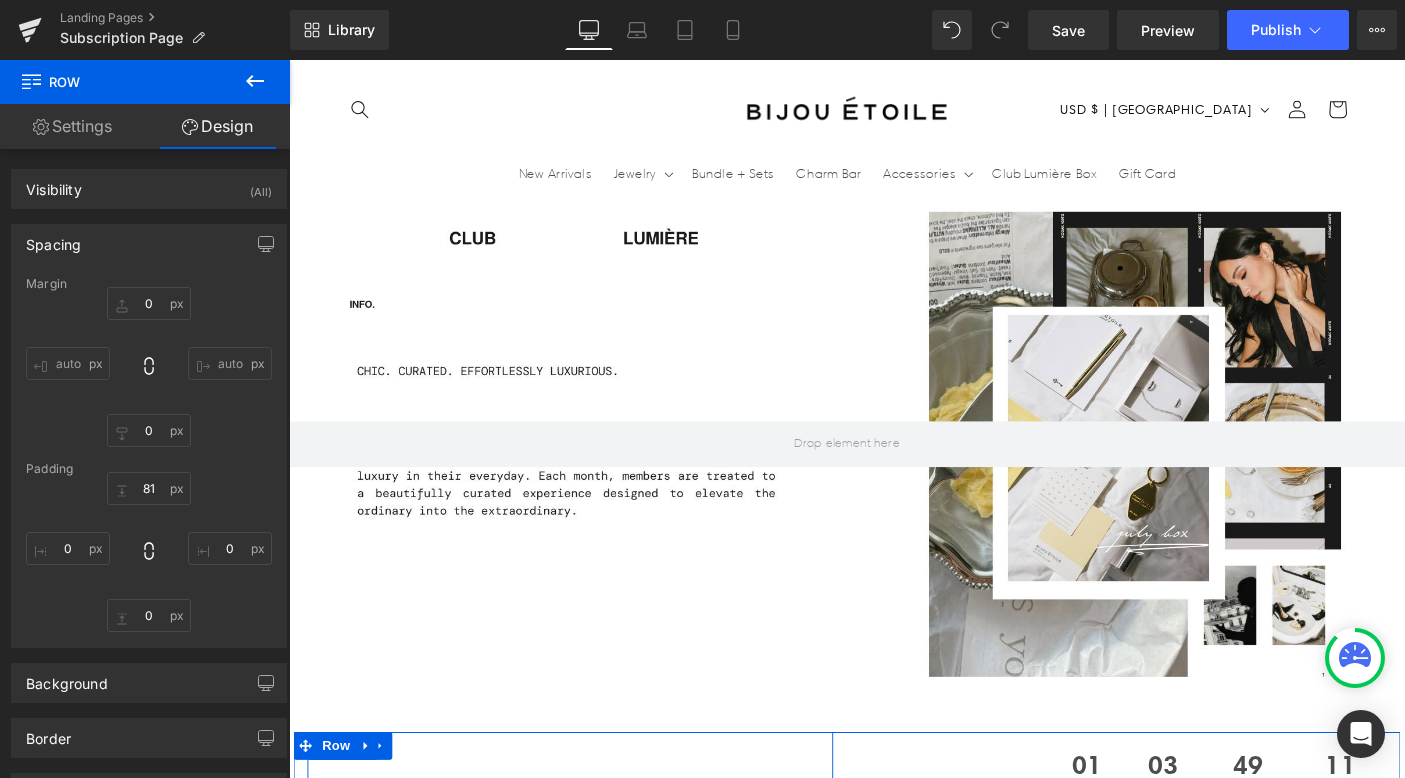 click on "THEME: MATCHA ON FIFTH" at bounding box center [744, 892] 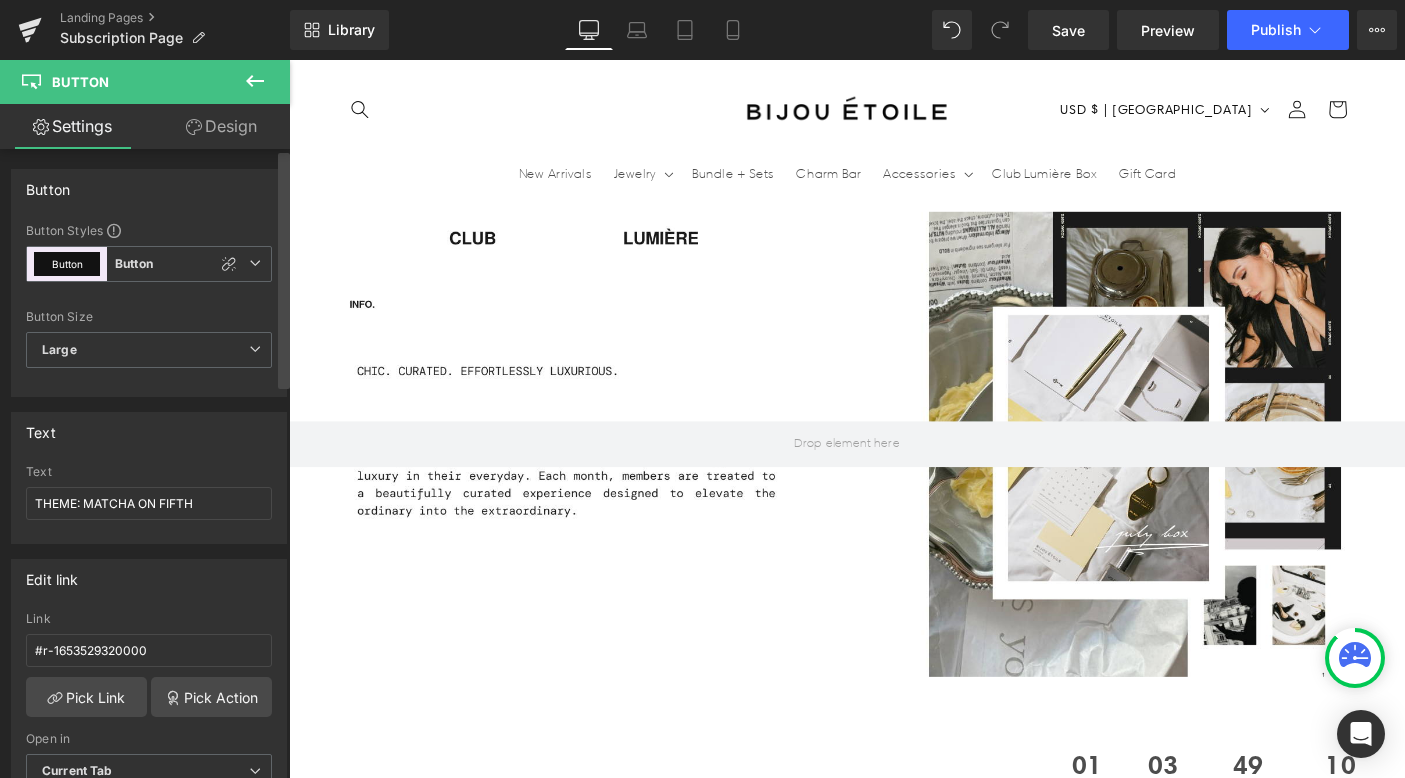 scroll 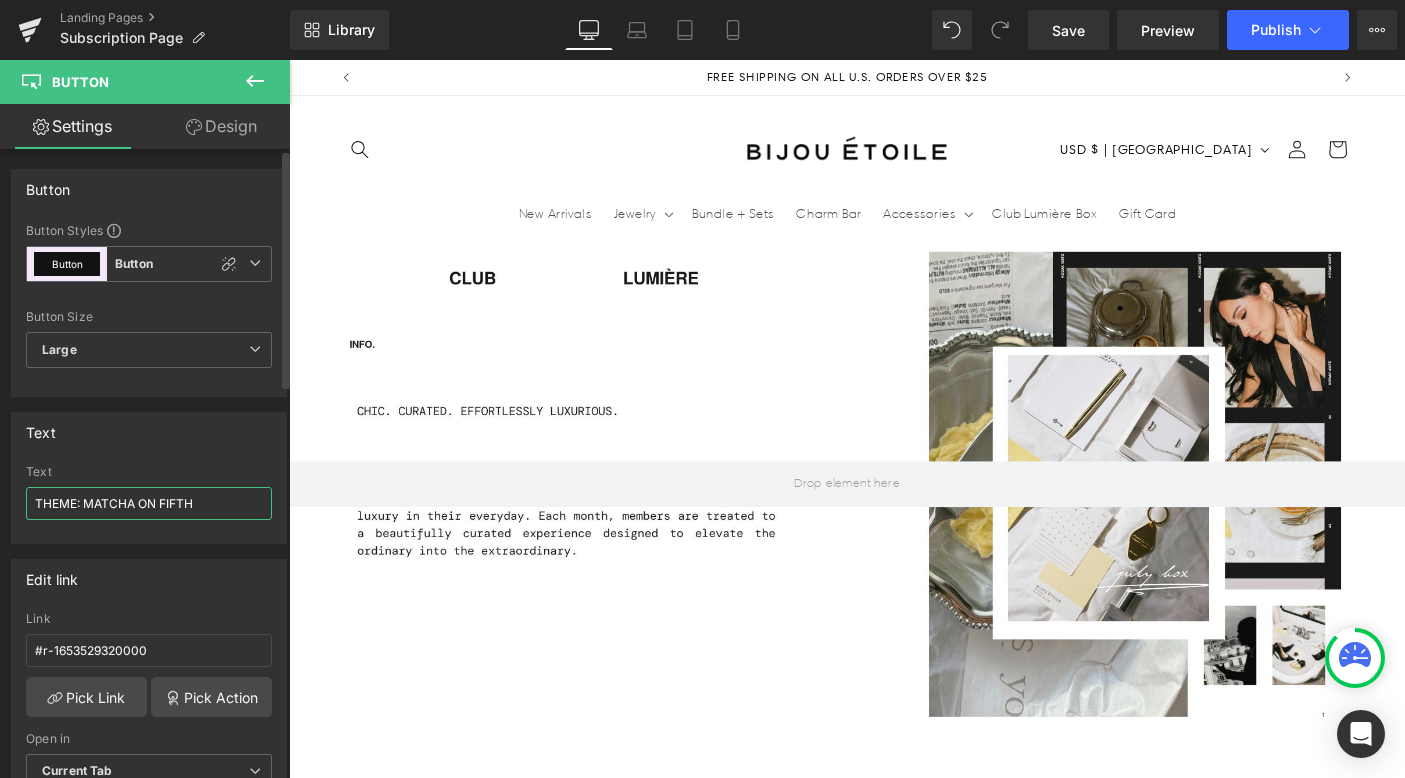 click on "THEME: MATCHA ON FIFTH" at bounding box center (149, 503) 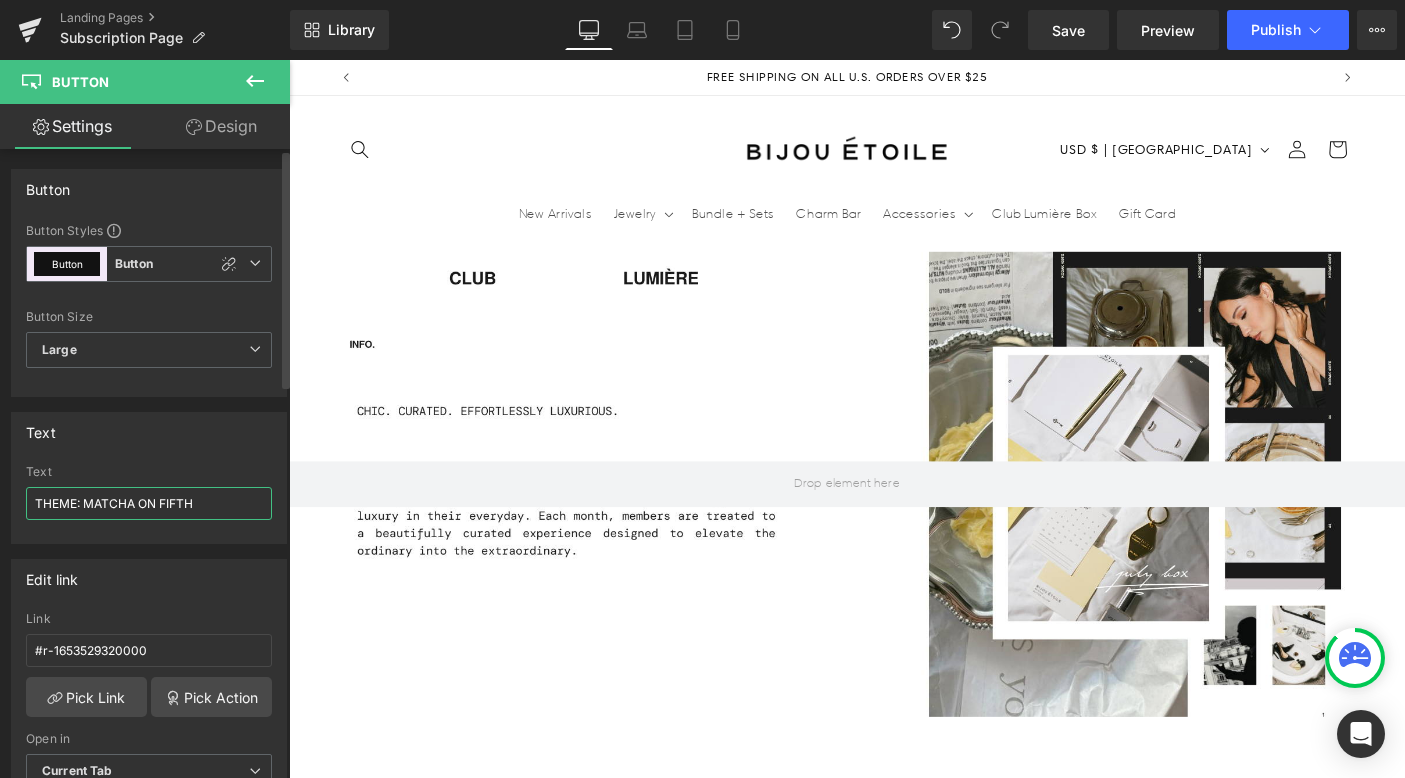 drag, startPoint x: 208, startPoint y: 502, endPoint x: 37, endPoint y: 499, distance: 171.0263 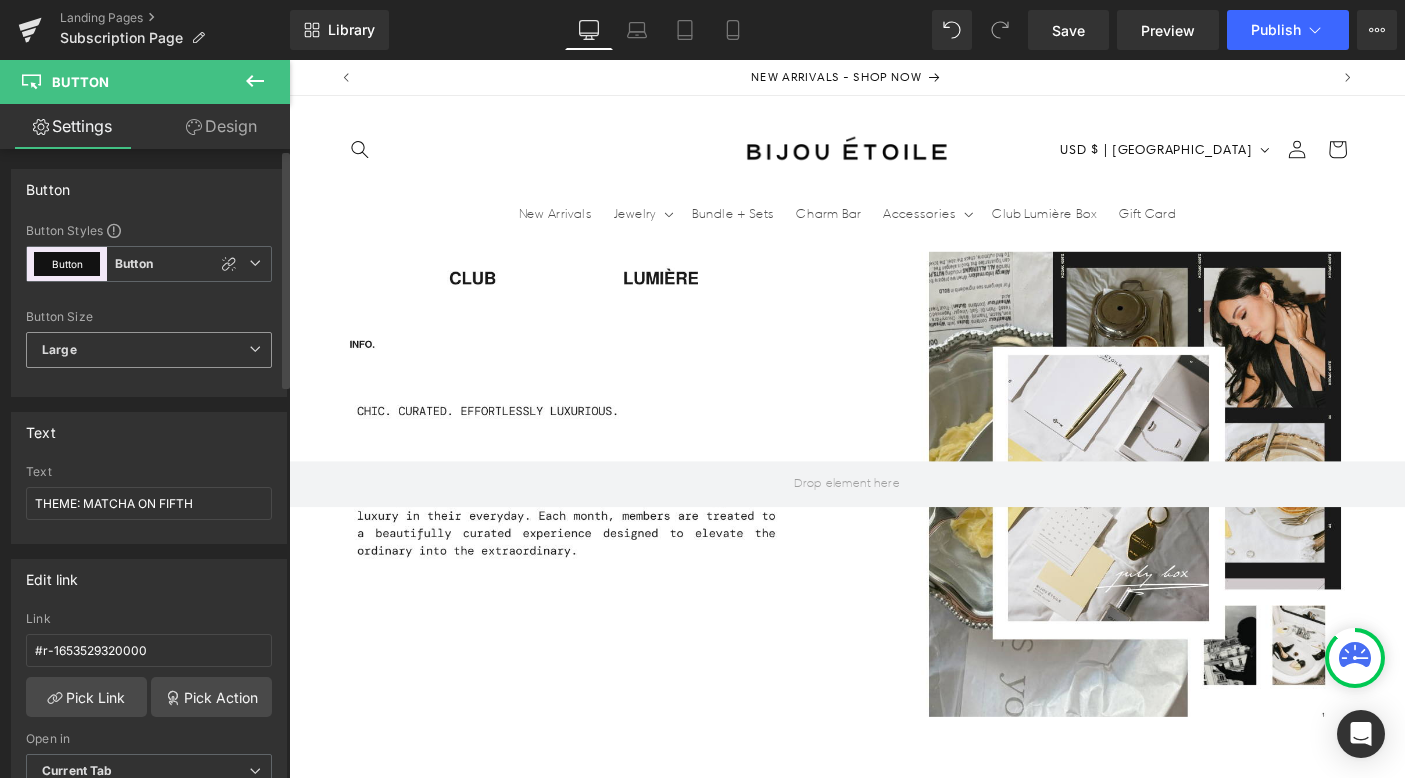 click on "Large" at bounding box center [149, 350] 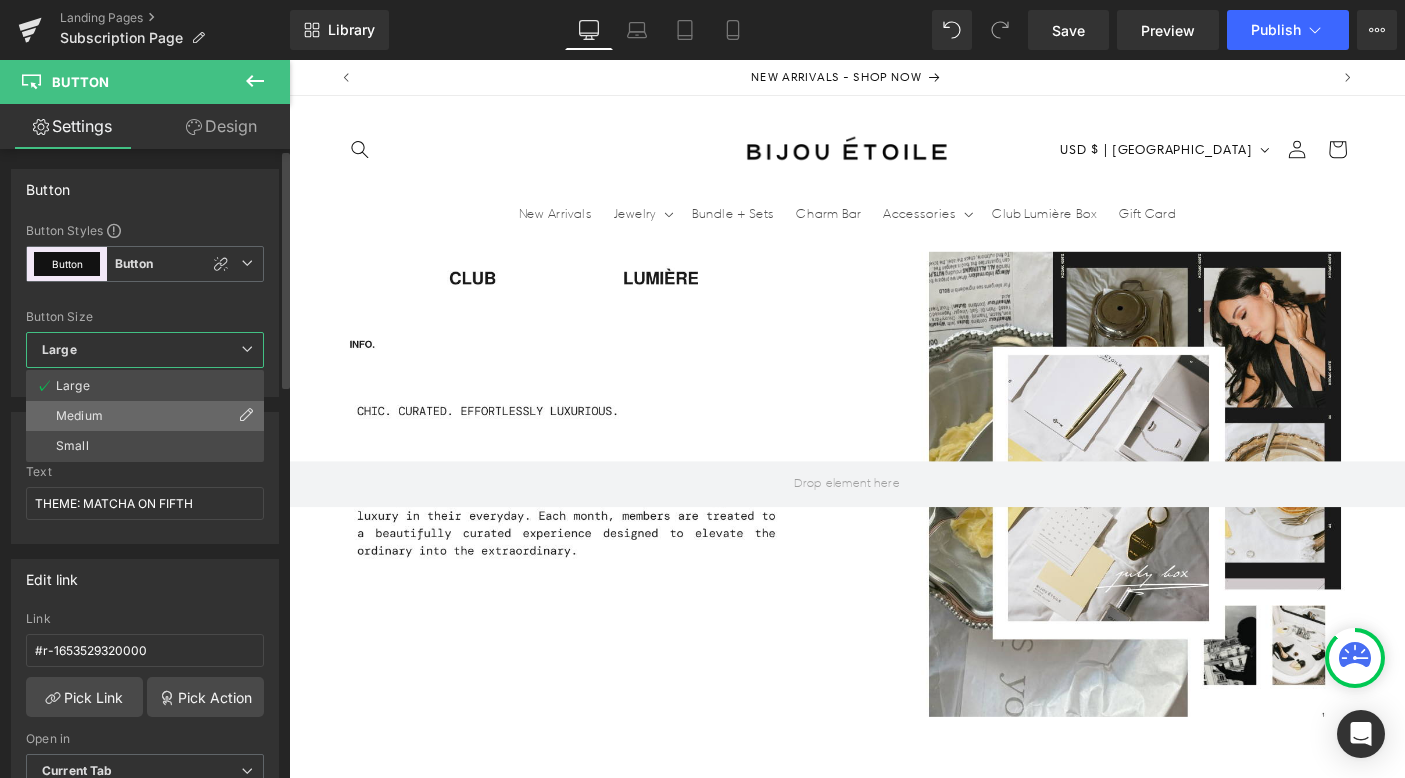 click on "Medium" at bounding box center [145, 416] 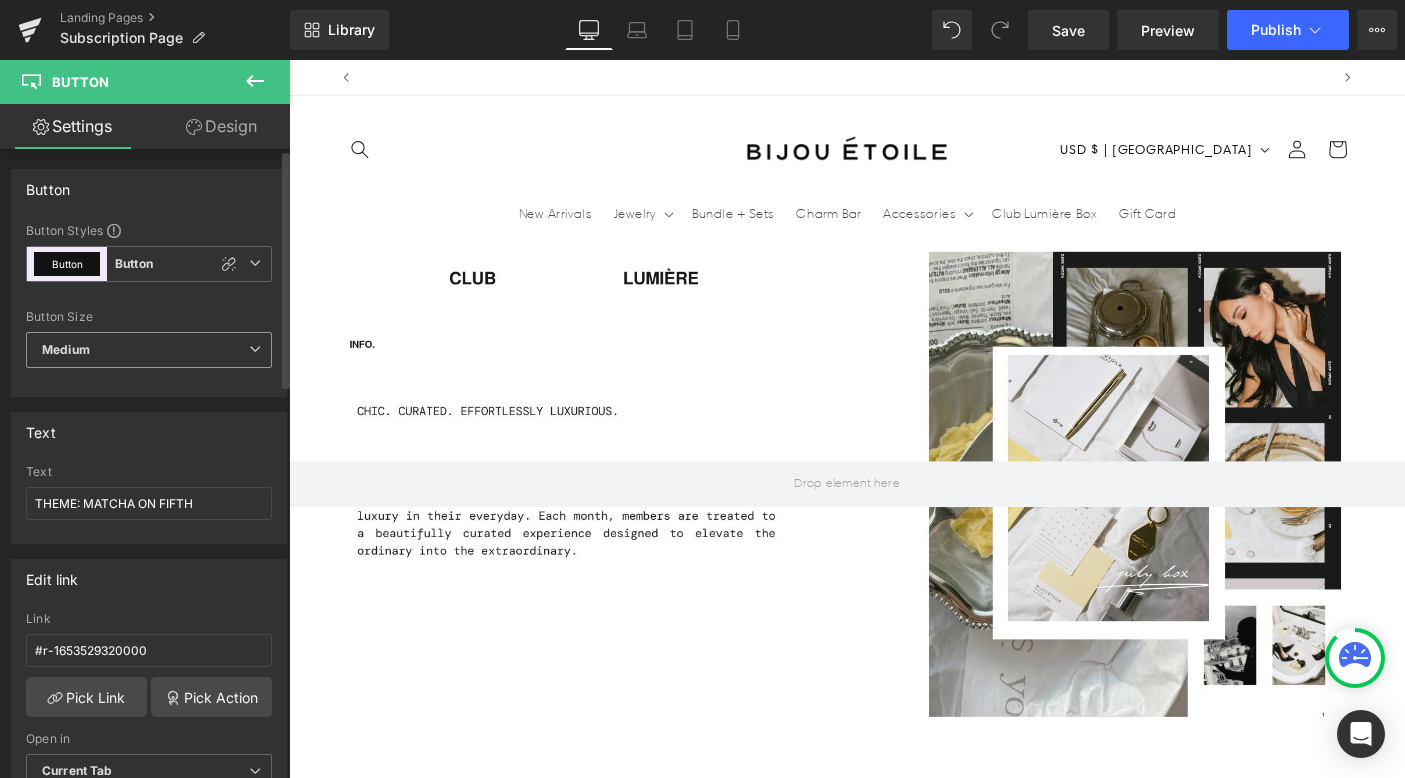 scroll, scrollTop: 0, scrollLeft: 2100, axis: horizontal 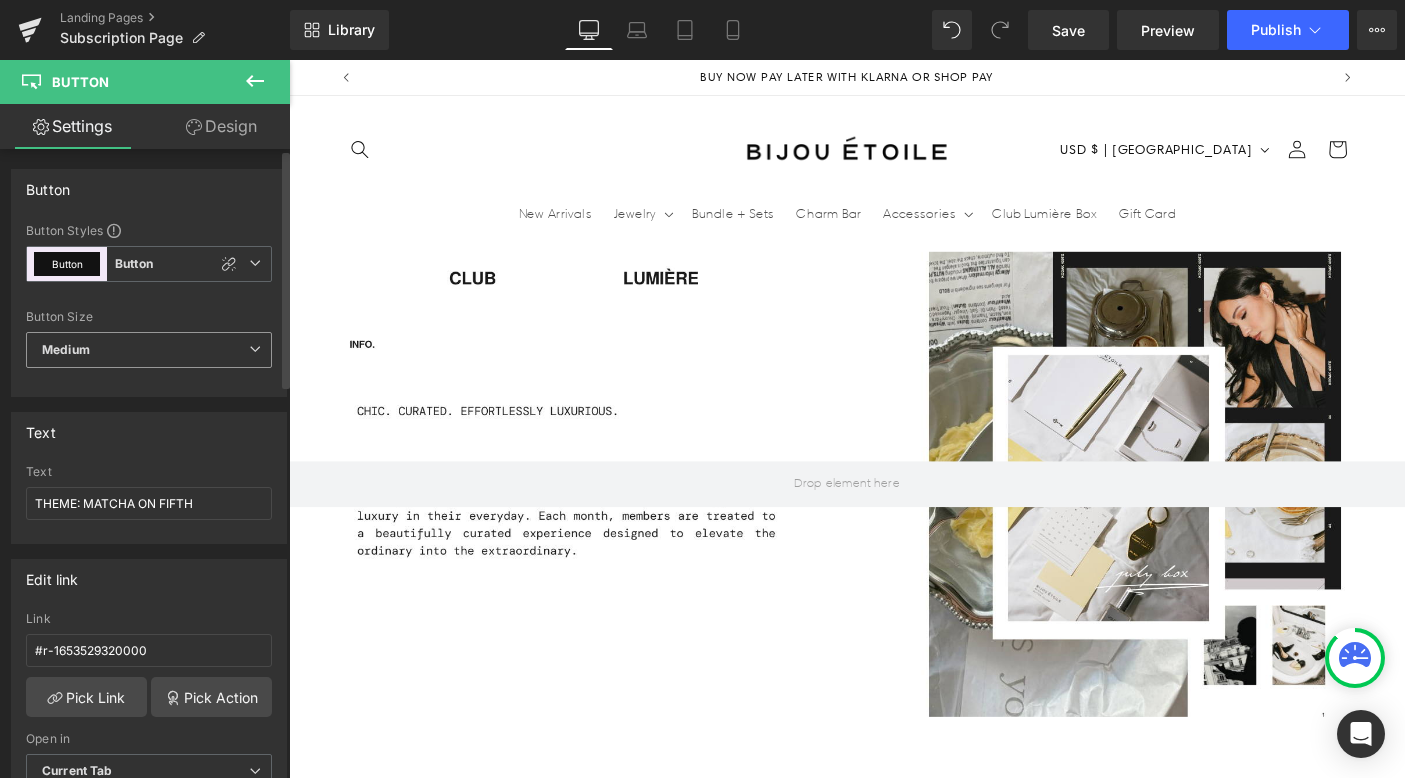 click on "Medium" at bounding box center [149, 350] 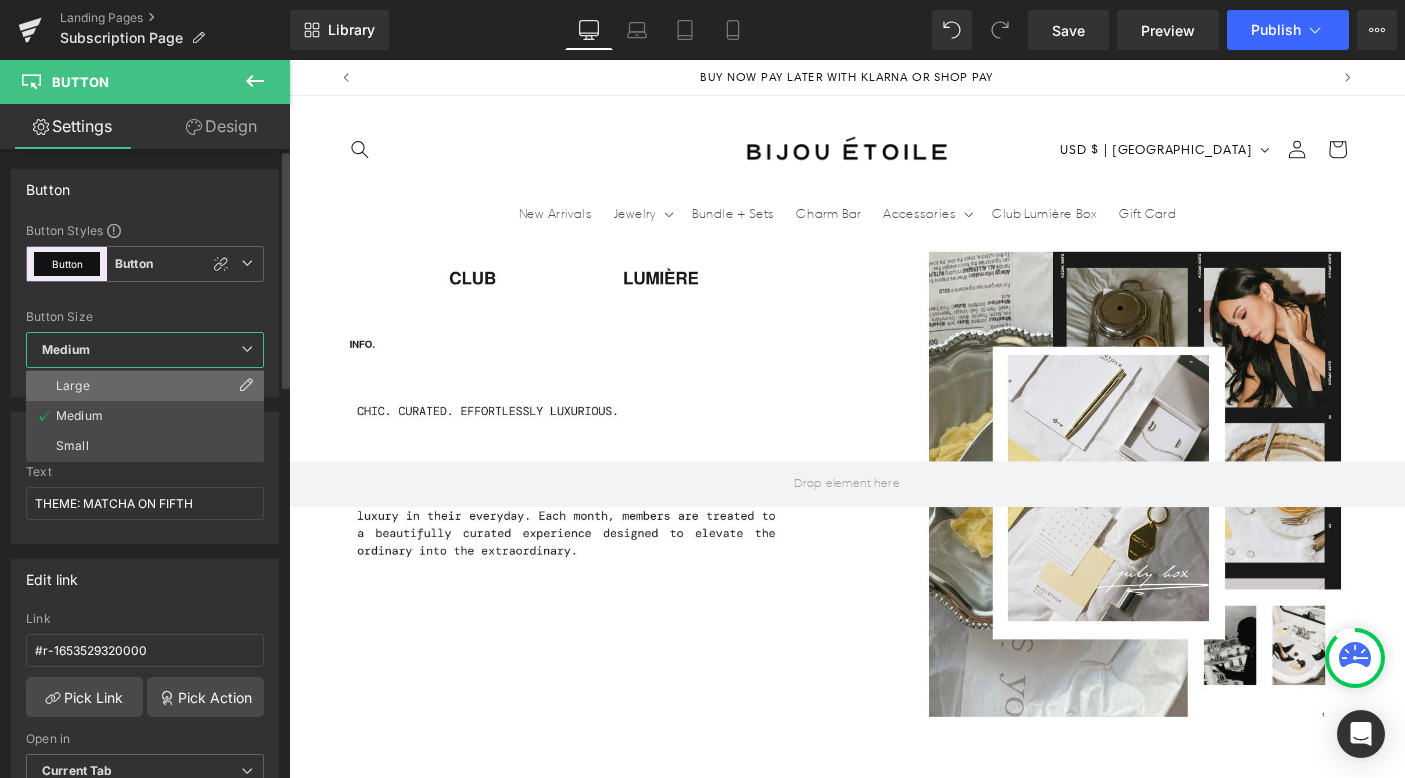 click on "Large" at bounding box center (145, 386) 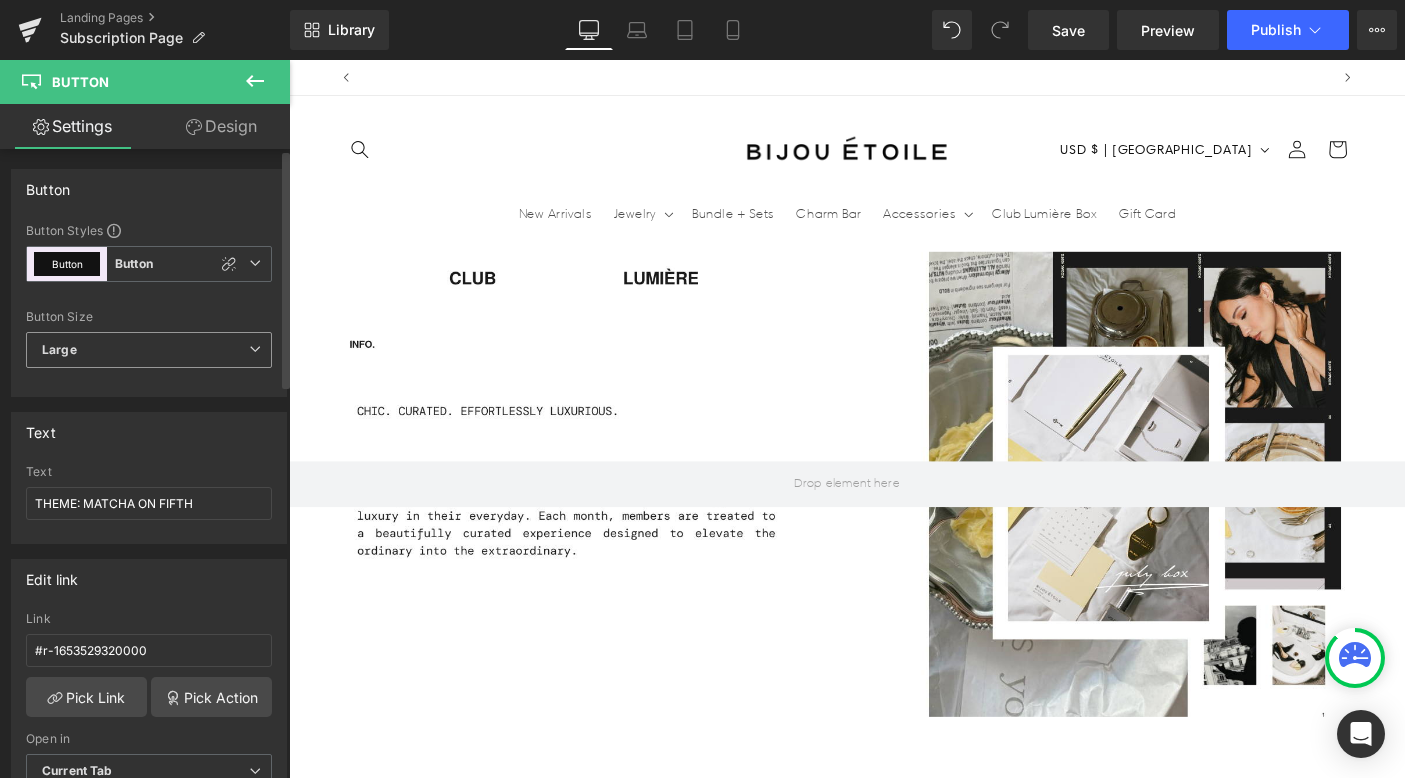 scroll, scrollTop: 0, scrollLeft: 0, axis: both 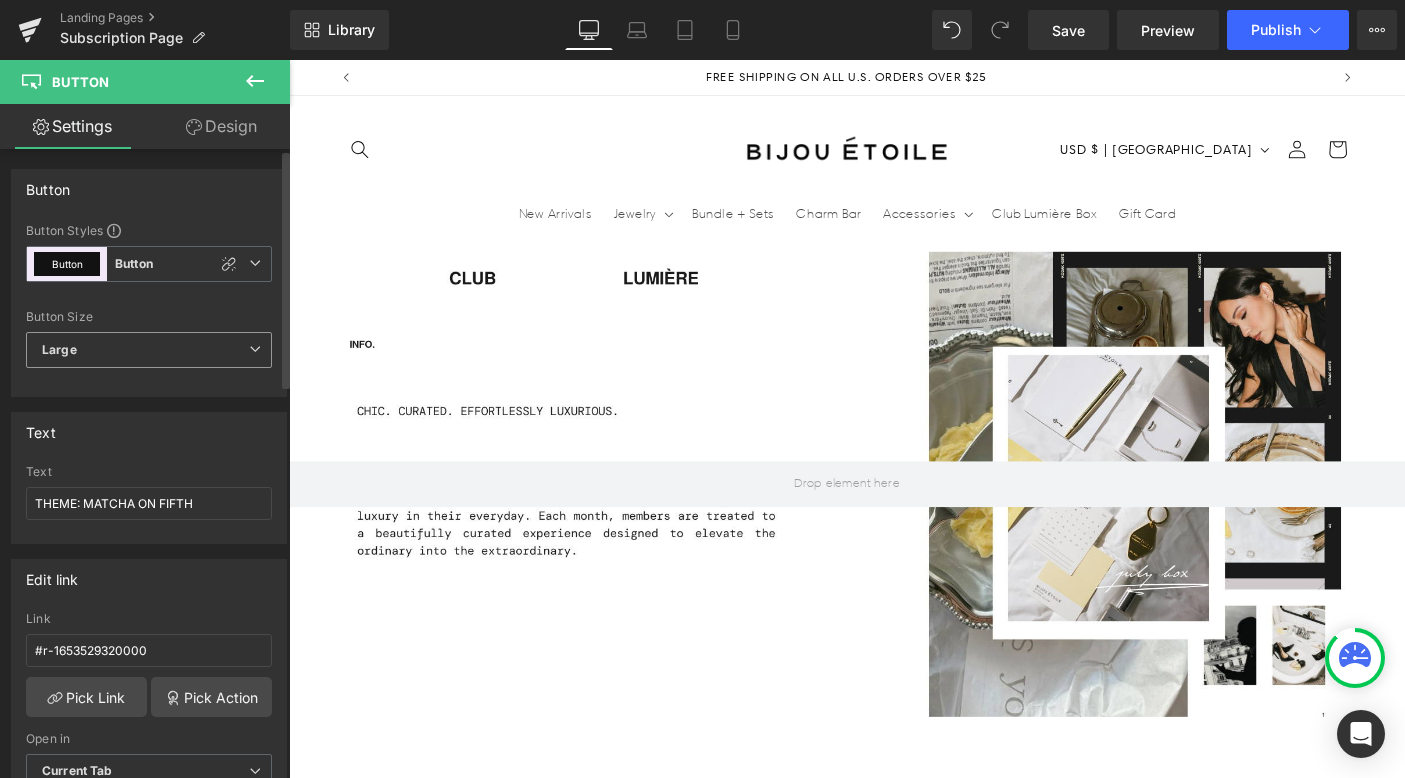 click on "Large" at bounding box center (149, 350) 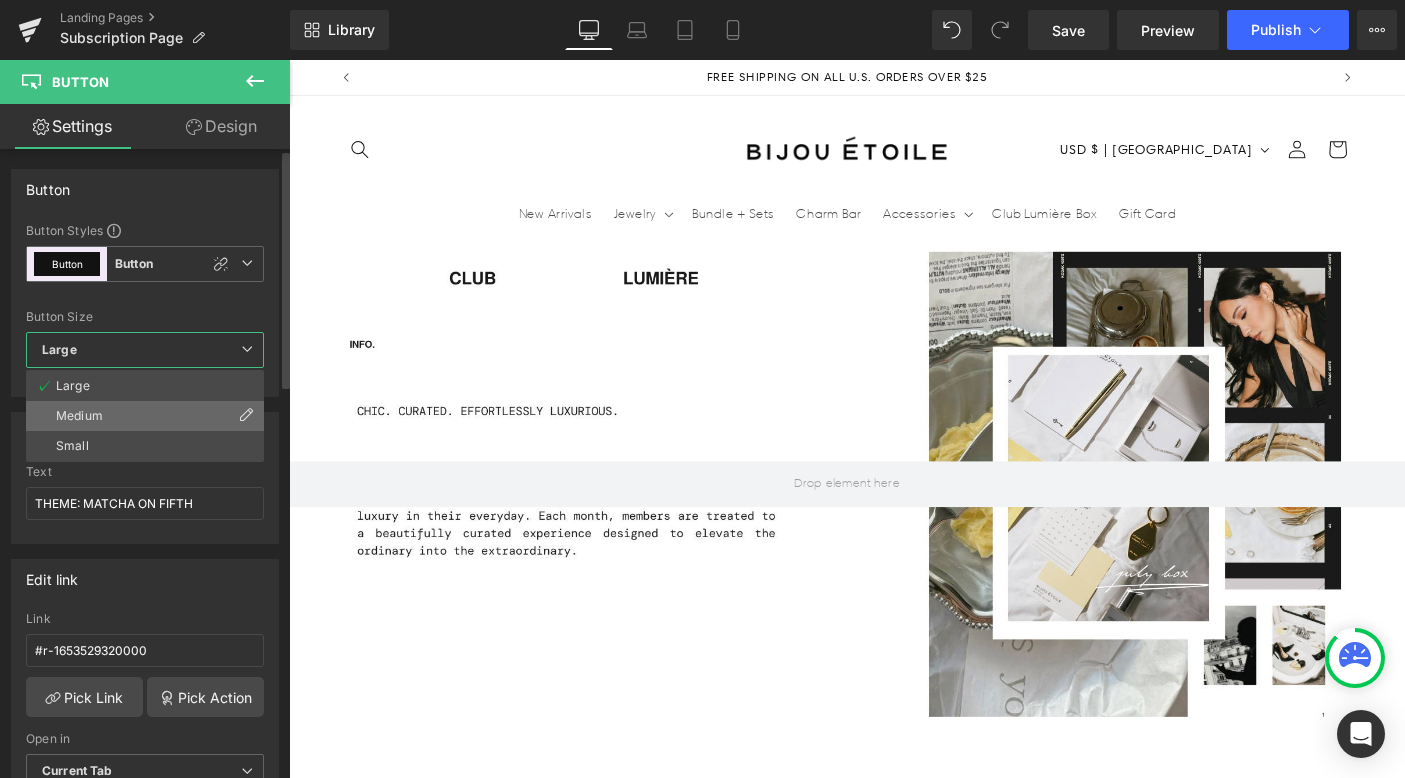 click on "Medium" at bounding box center [145, 416] 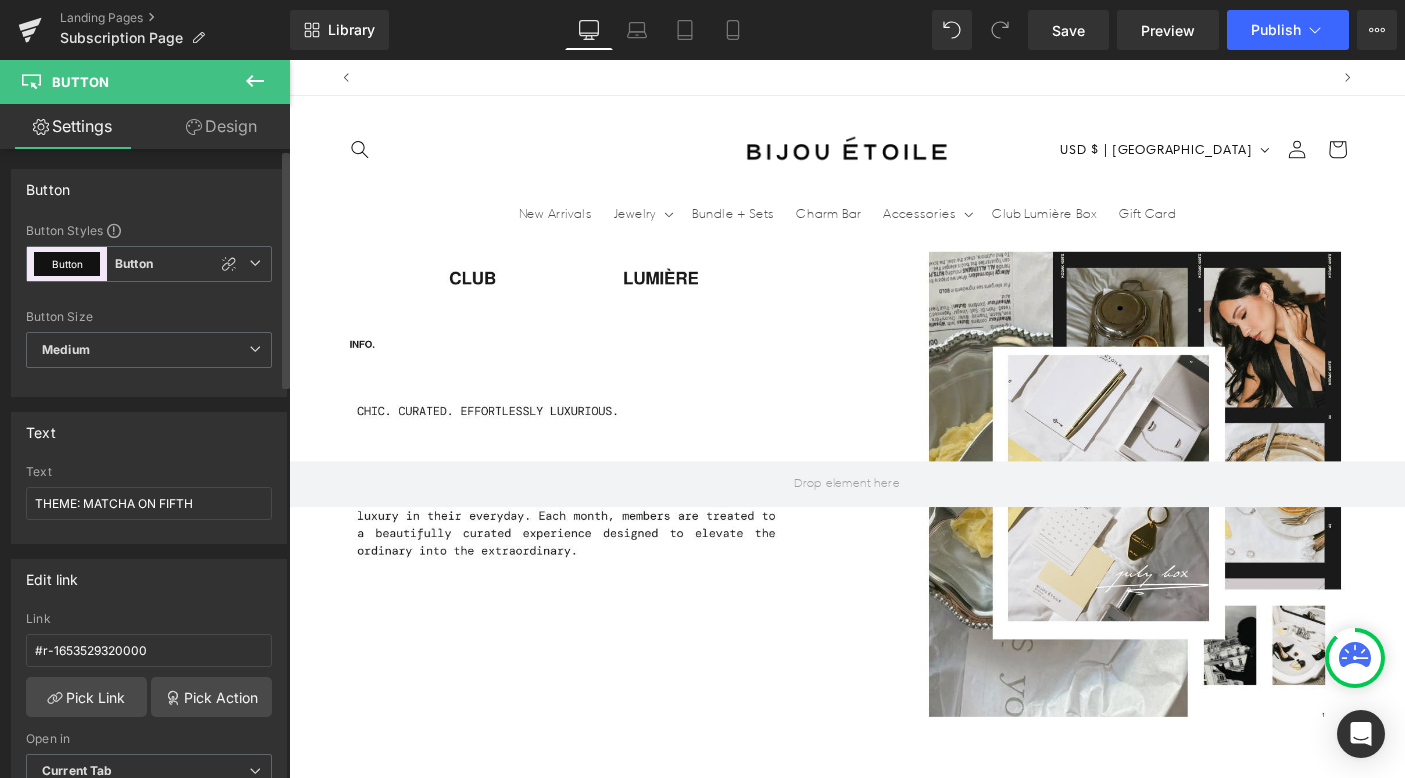 scroll, scrollTop: 0, scrollLeft: 1050, axis: horizontal 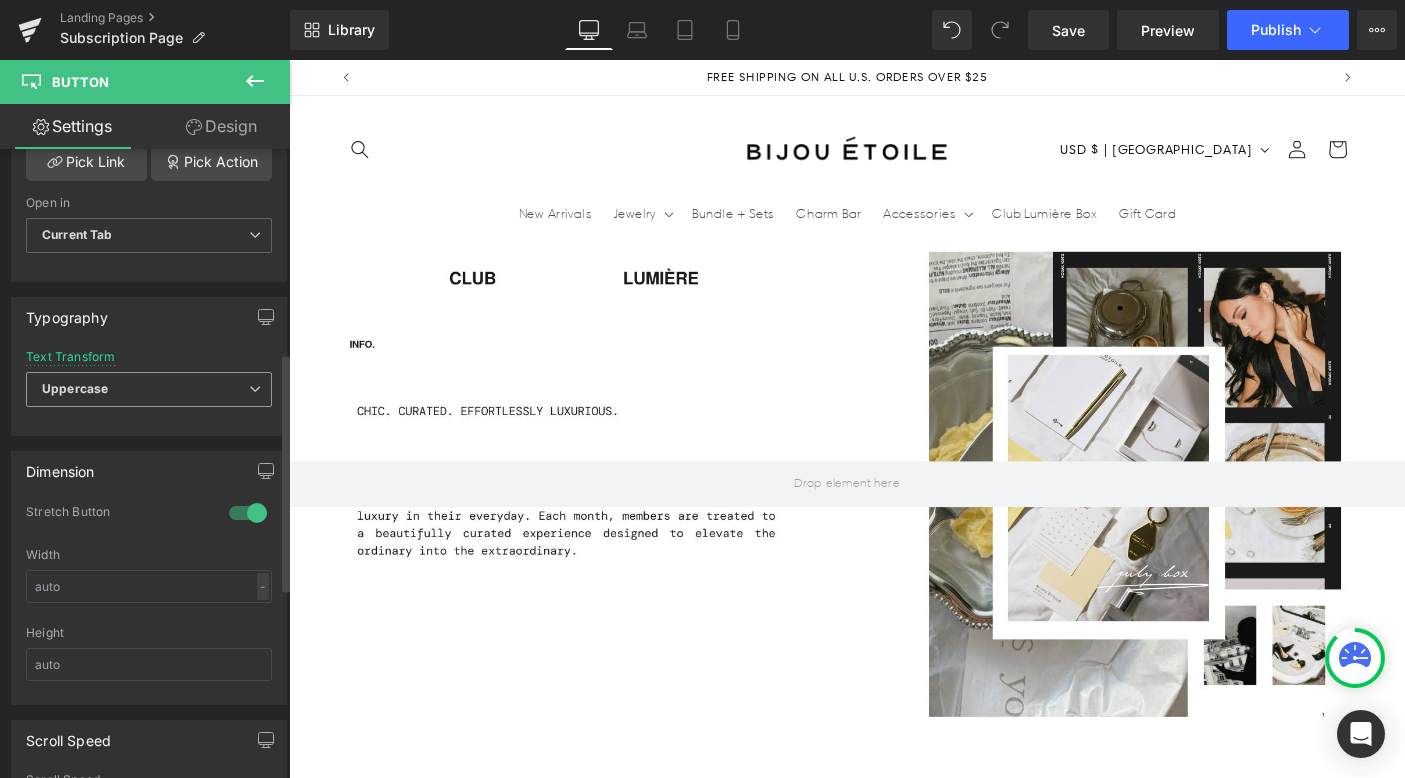 click on "Uppercase" at bounding box center (75, 388) 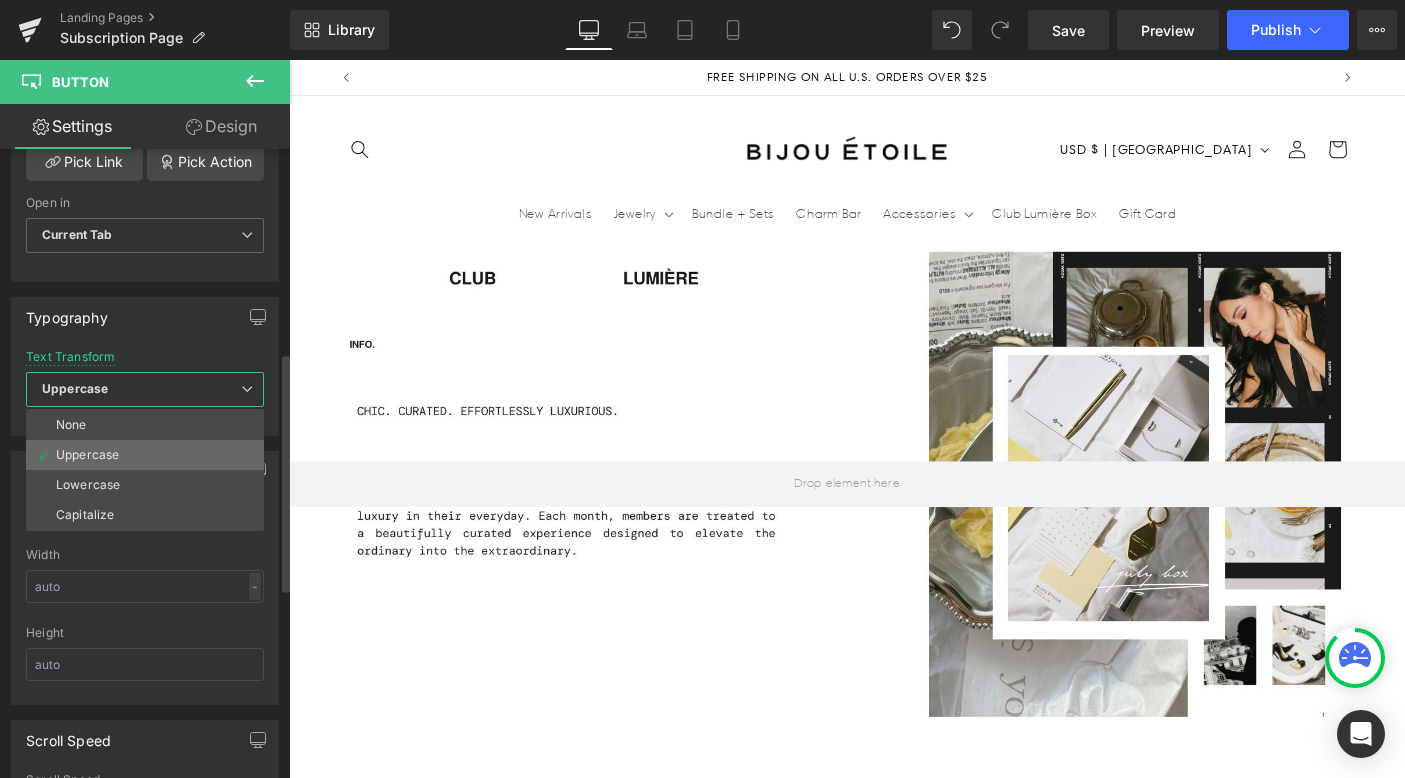 click on "Uppercase" at bounding box center [87, 455] 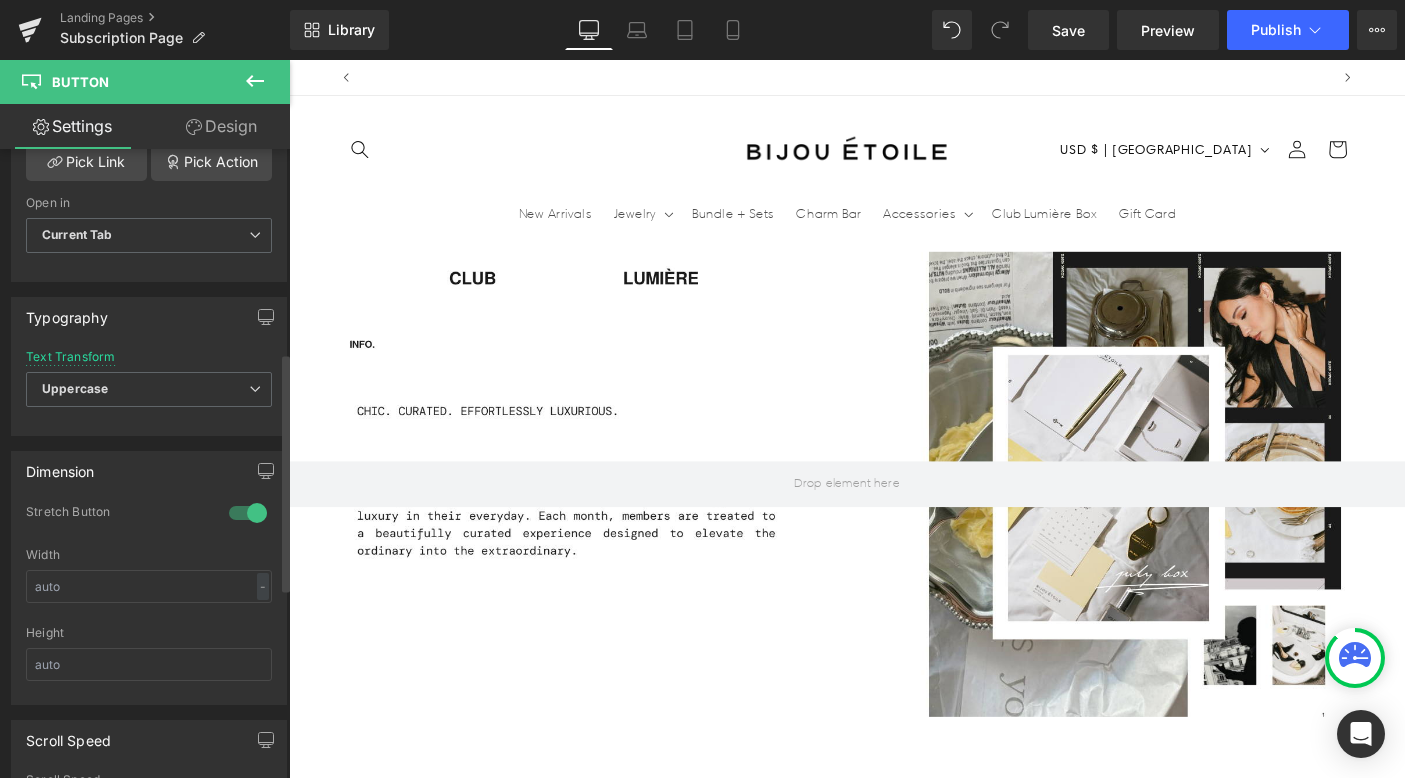 scroll, scrollTop: 0, scrollLeft: 1050, axis: horizontal 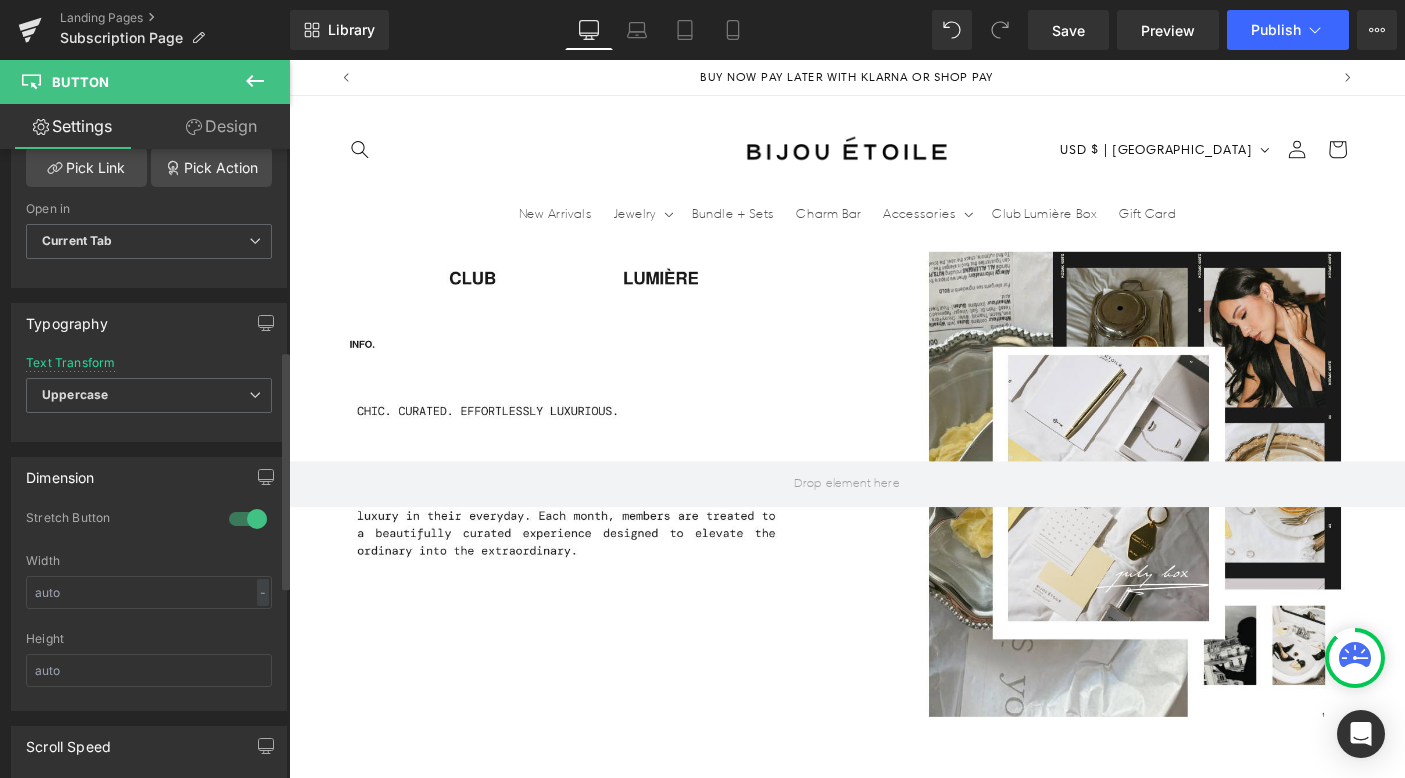 click at bounding box center (248, 519) 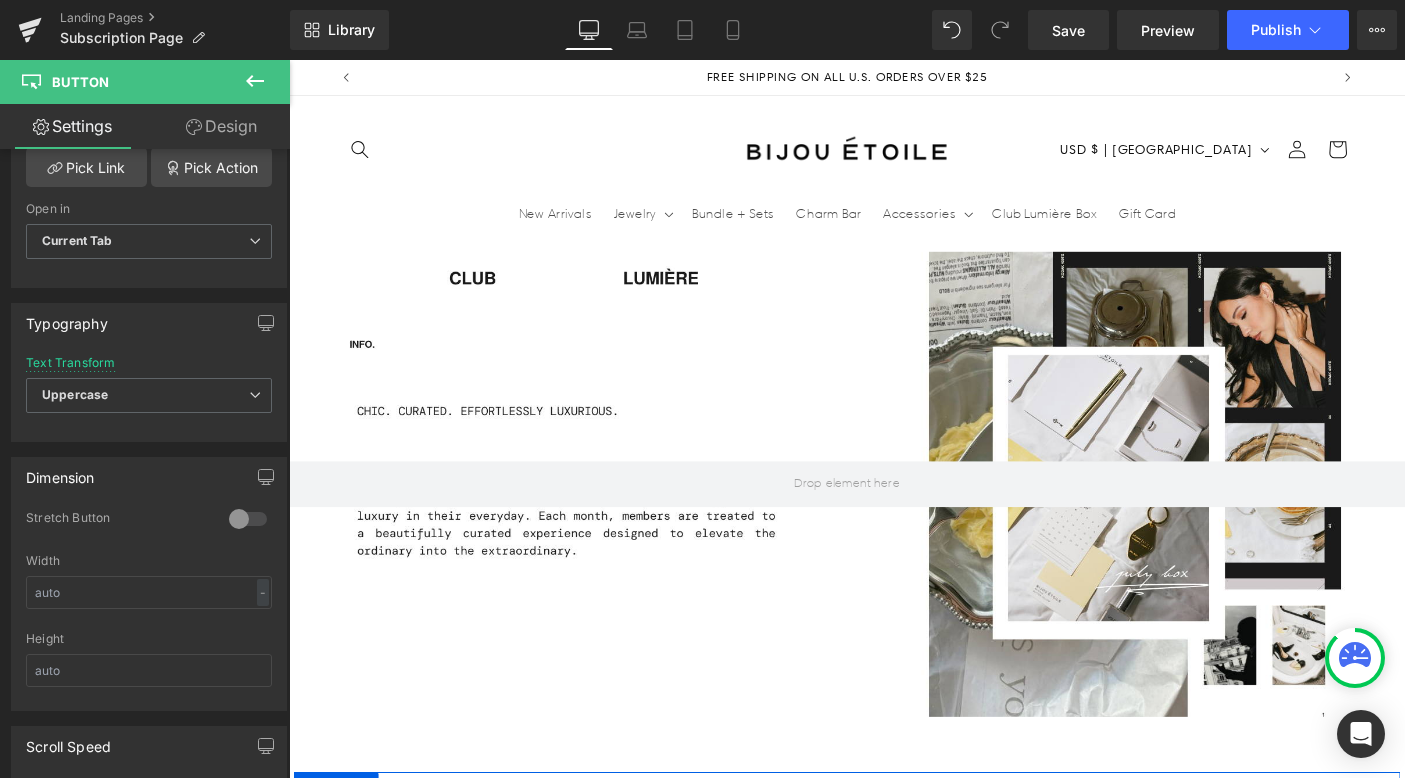 click on "Get the july box →" at bounding box center [444, 936] 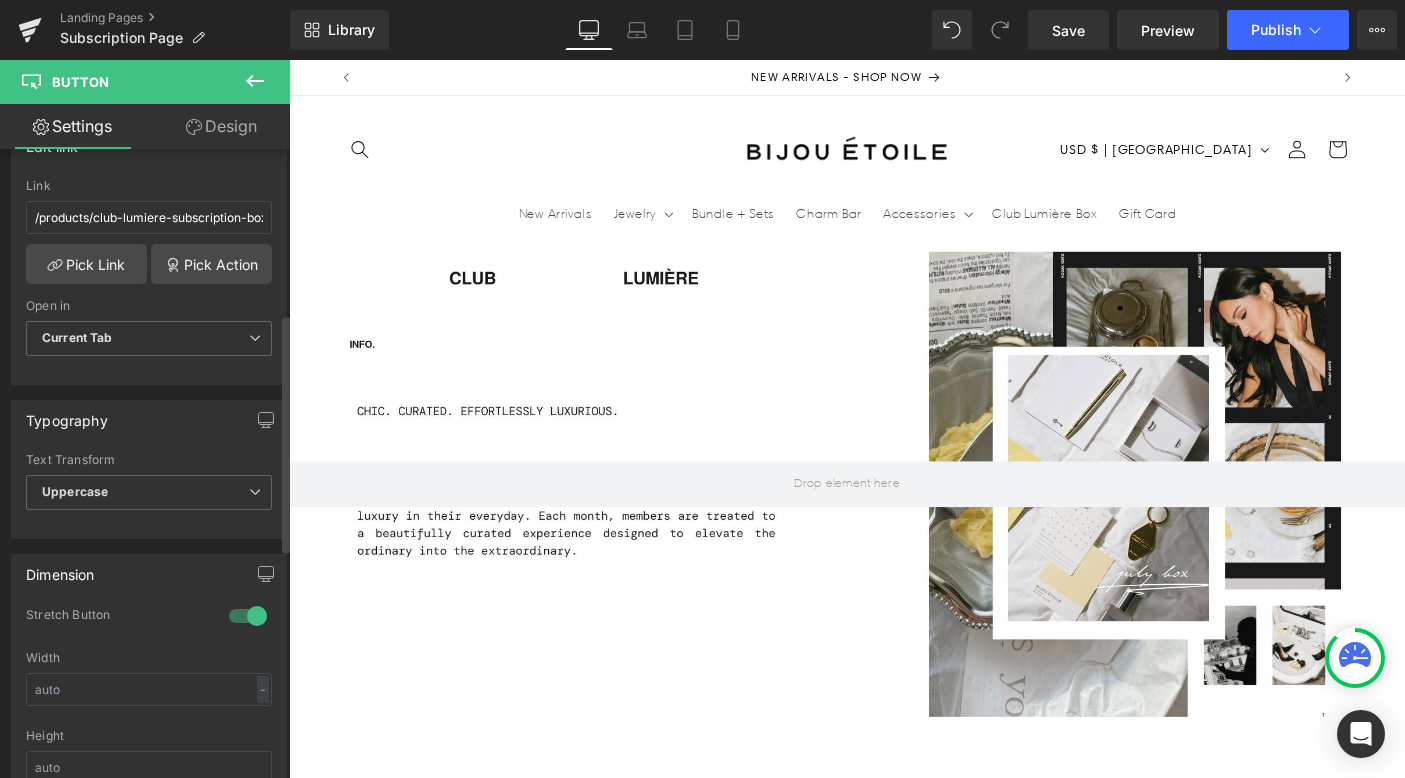 click at bounding box center [248, 616] 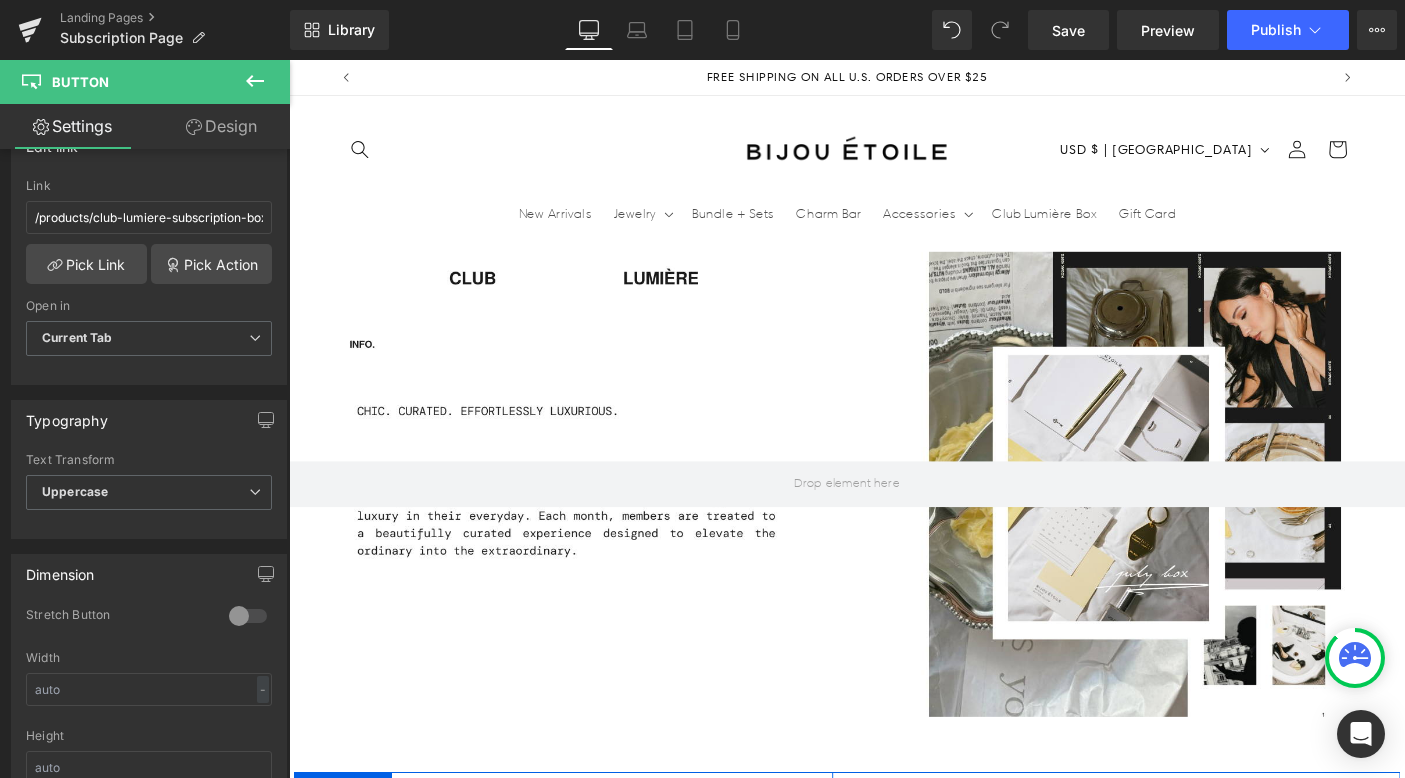 drag, startPoint x: 576, startPoint y: 419, endPoint x: 550, endPoint y: 421, distance: 26.076809 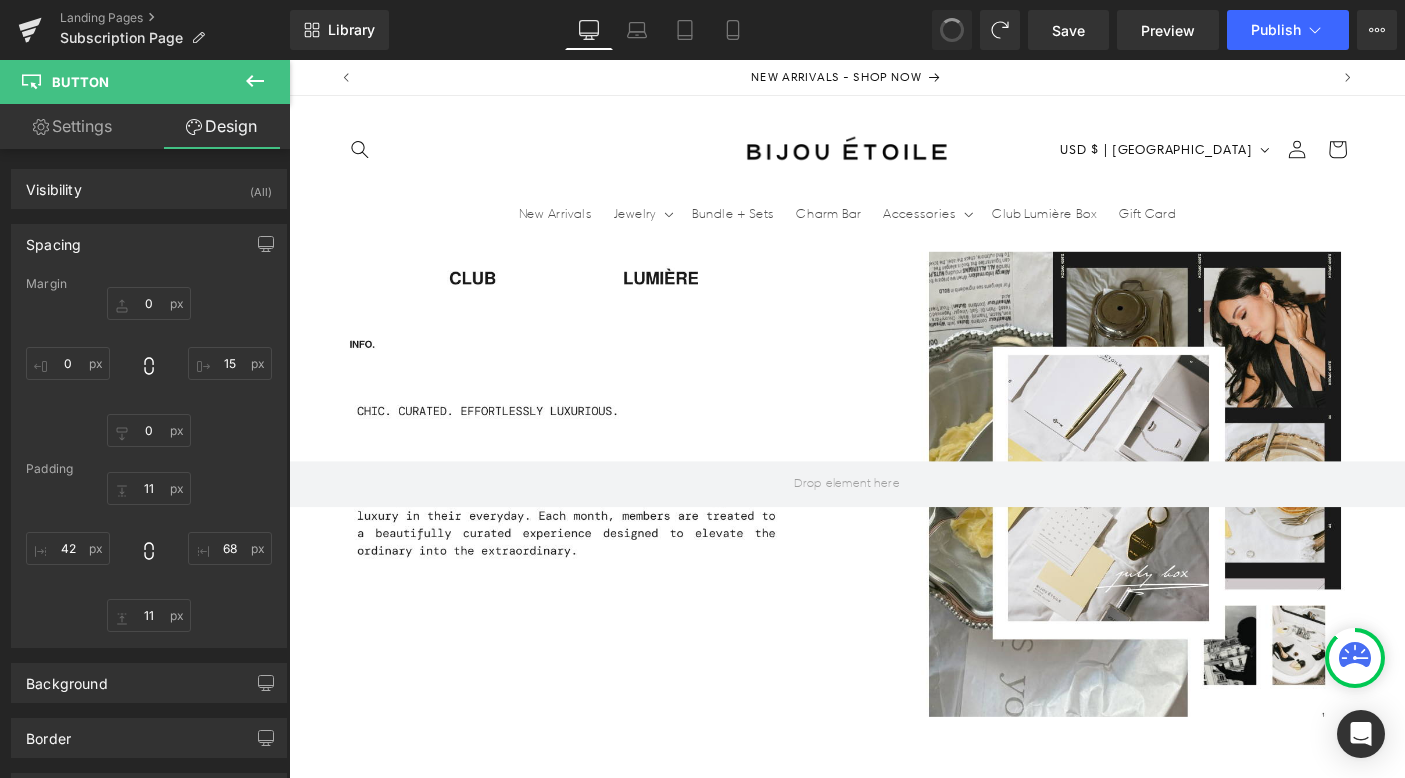 type on "0" 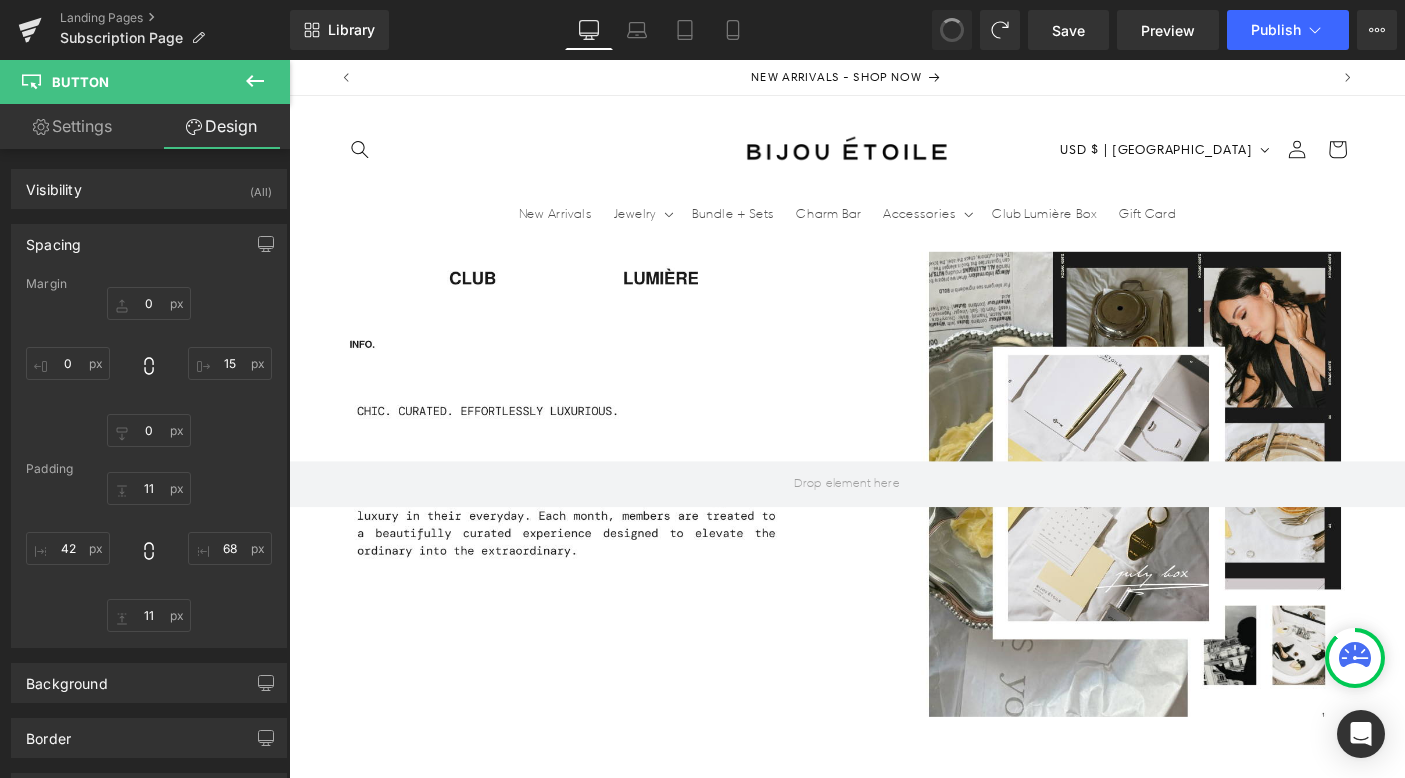 type on "15" 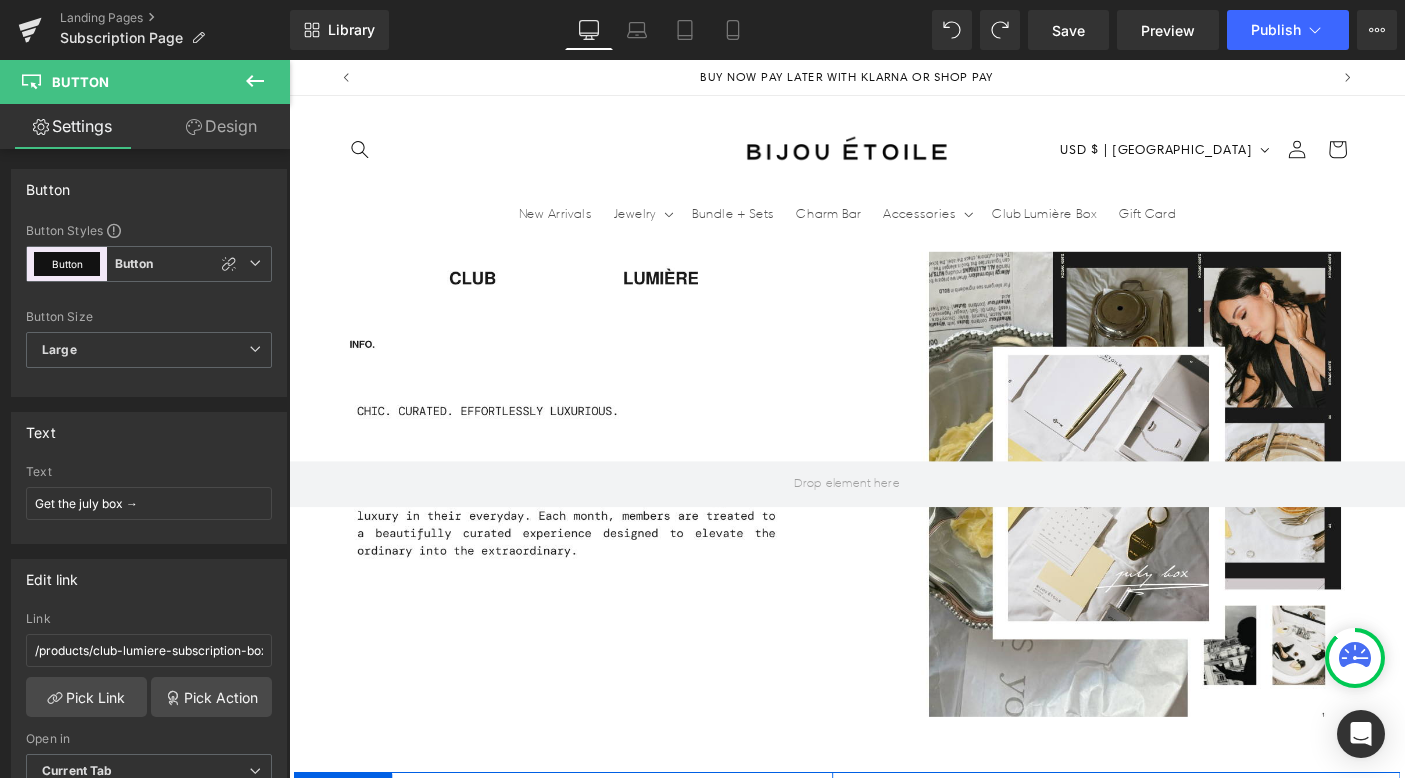 drag, startPoint x: 577, startPoint y: 420, endPoint x: 536, endPoint y: 425, distance: 41.303753 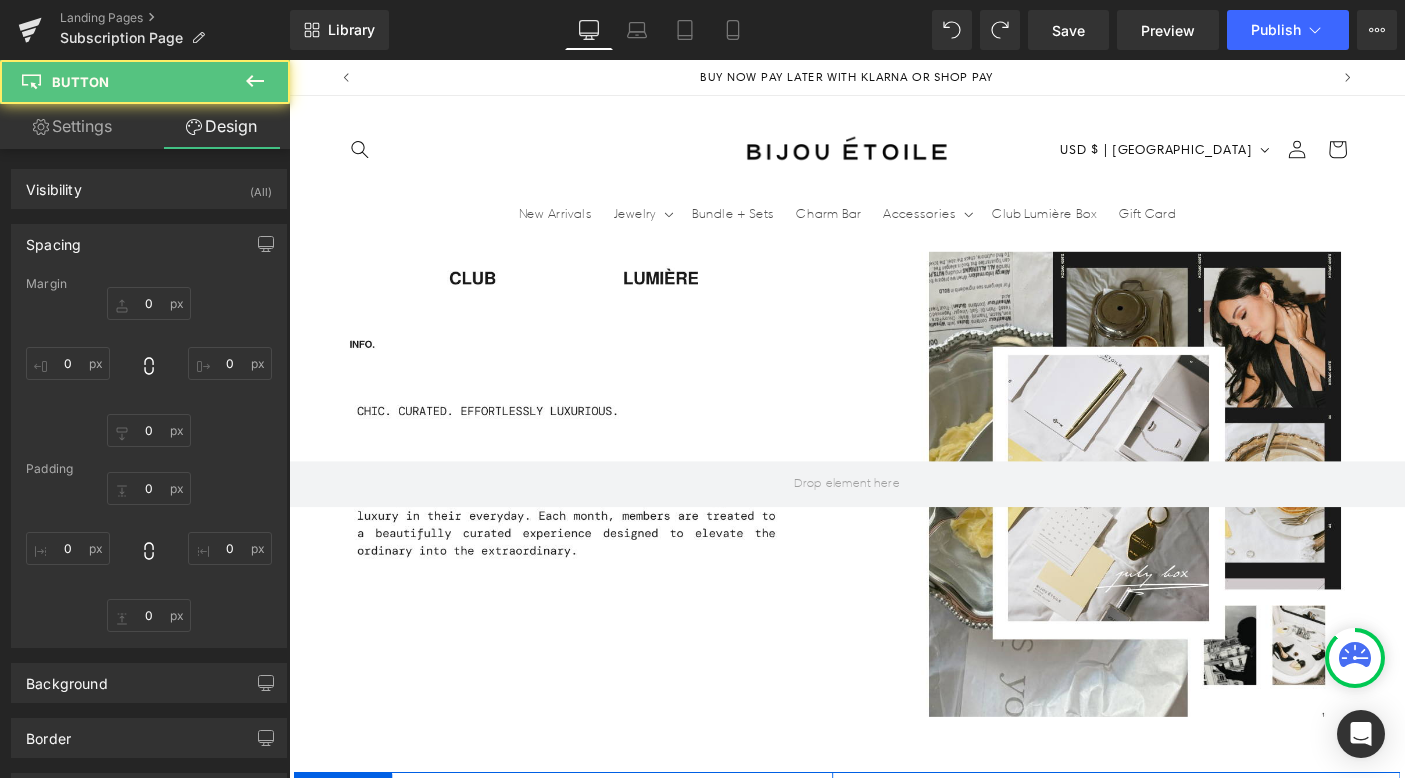 type on "0" 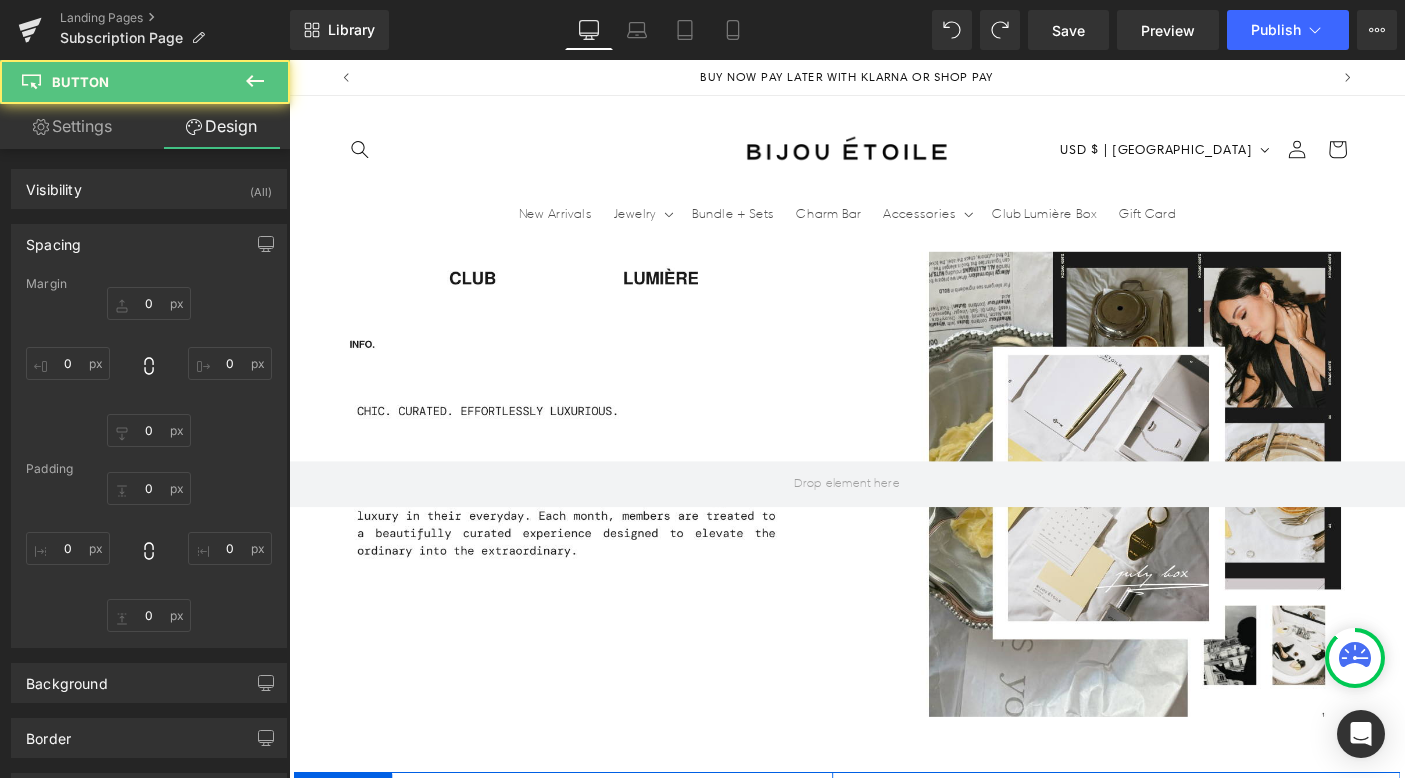 type on "15" 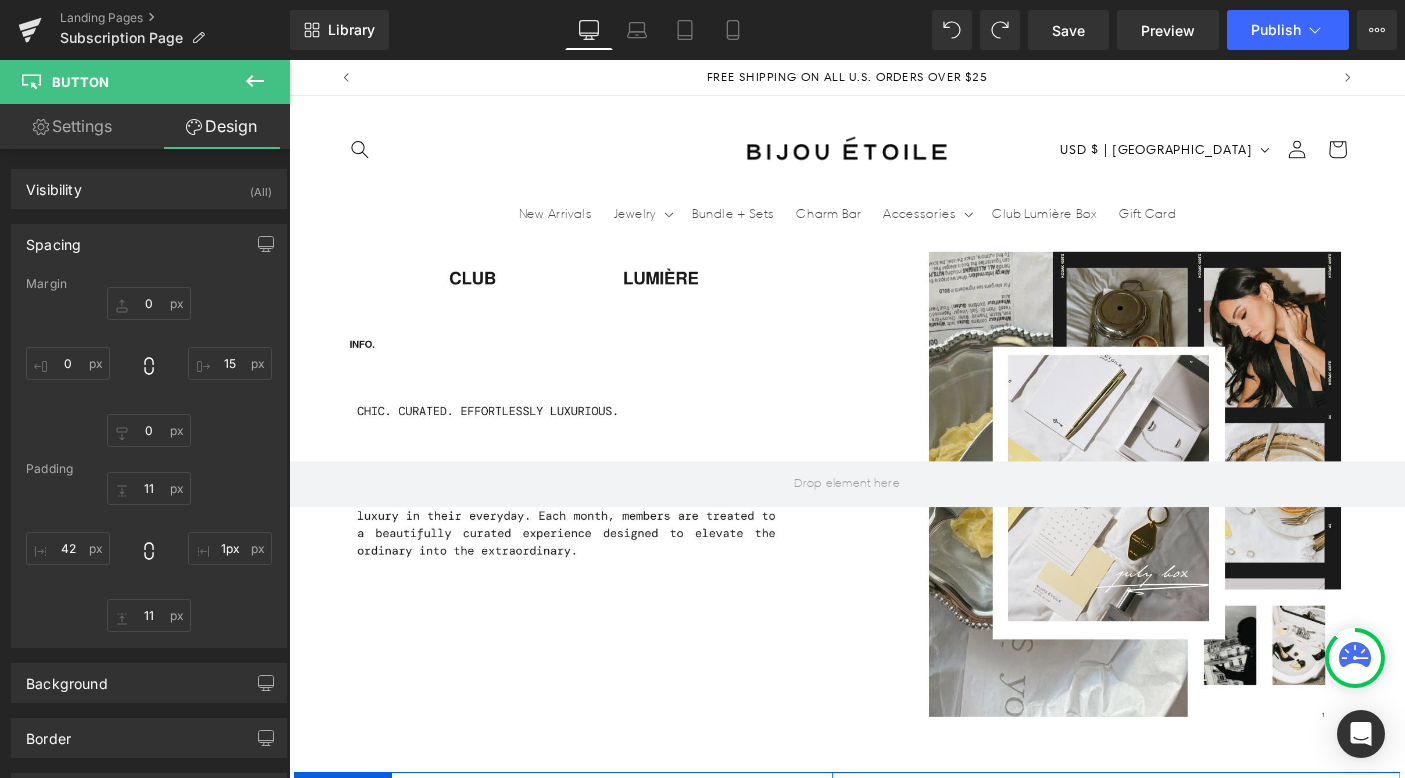 type on "0px" 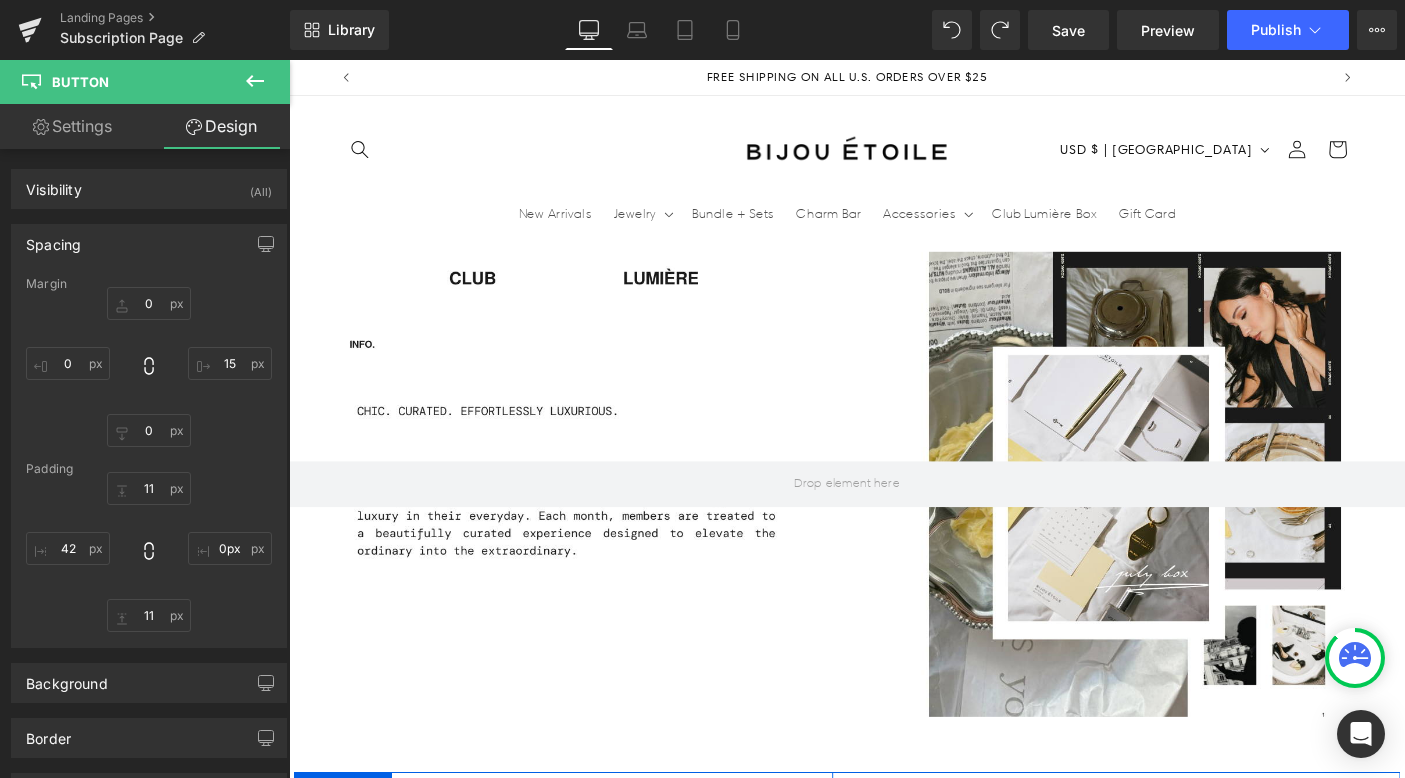 drag, startPoint x: 578, startPoint y: 426, endPoint x: 773, endPoint y: 419, distance: 195.1256 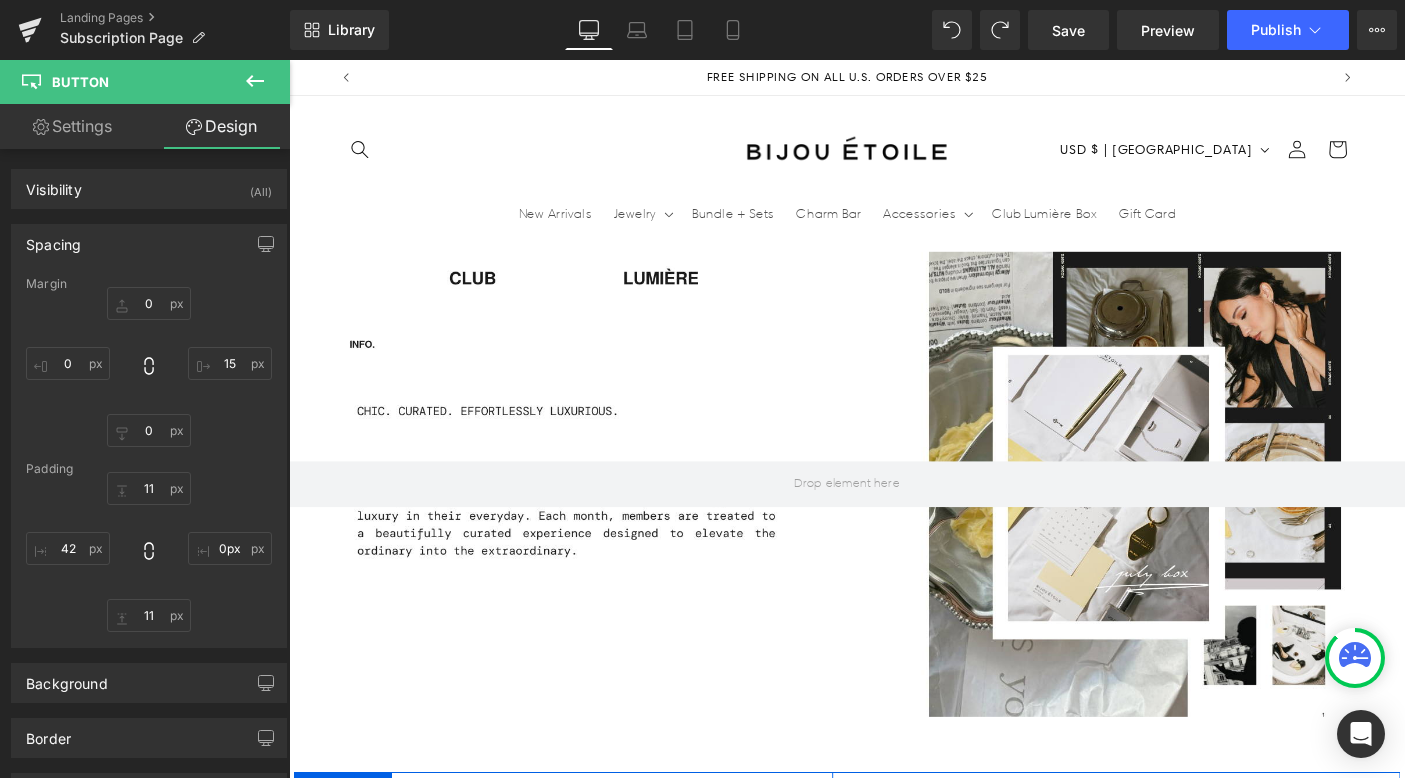 click on "Get the july box → Button         THEME: MATCHA ON FIFTH Button         Row" at bounding box center (594, 896) 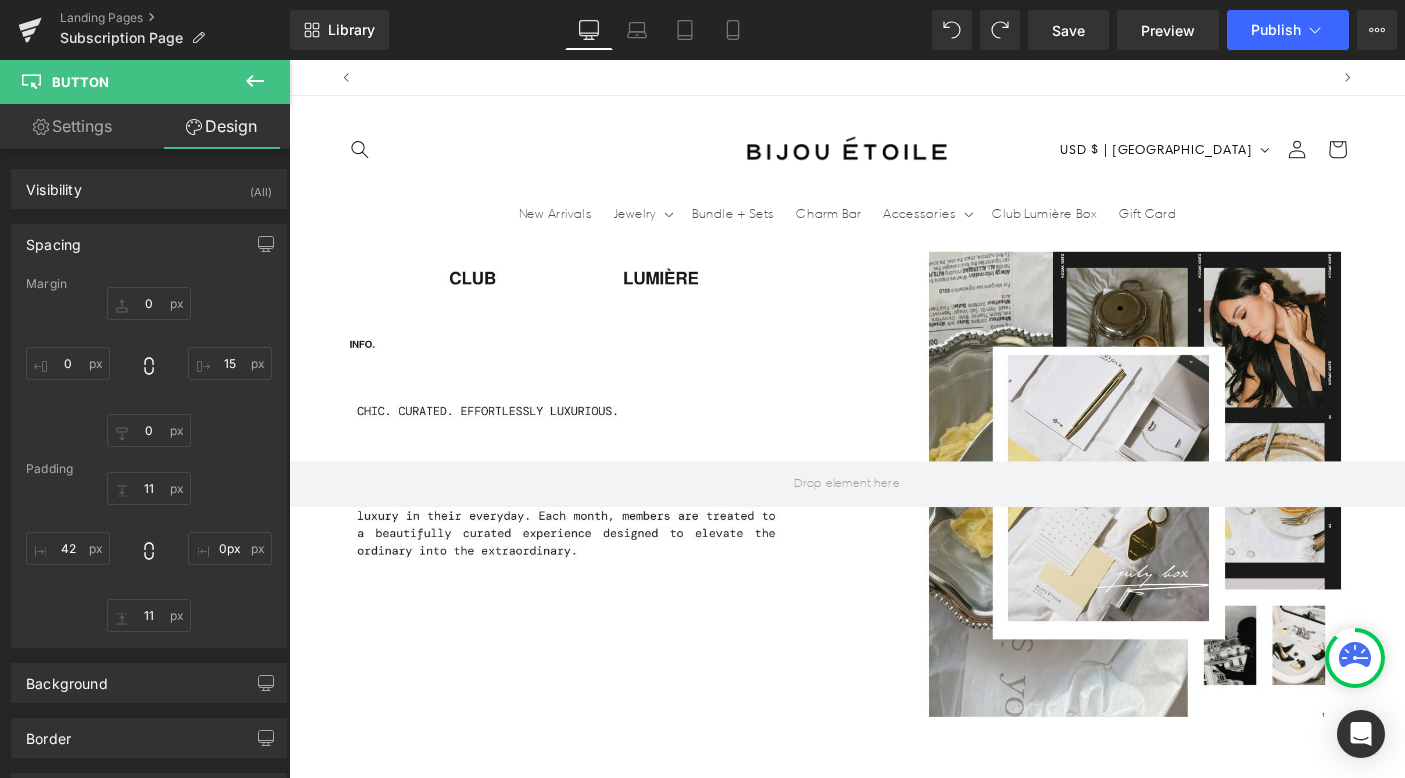 click on "FEATURED BRANDS" at bounding box center [894, 1090] 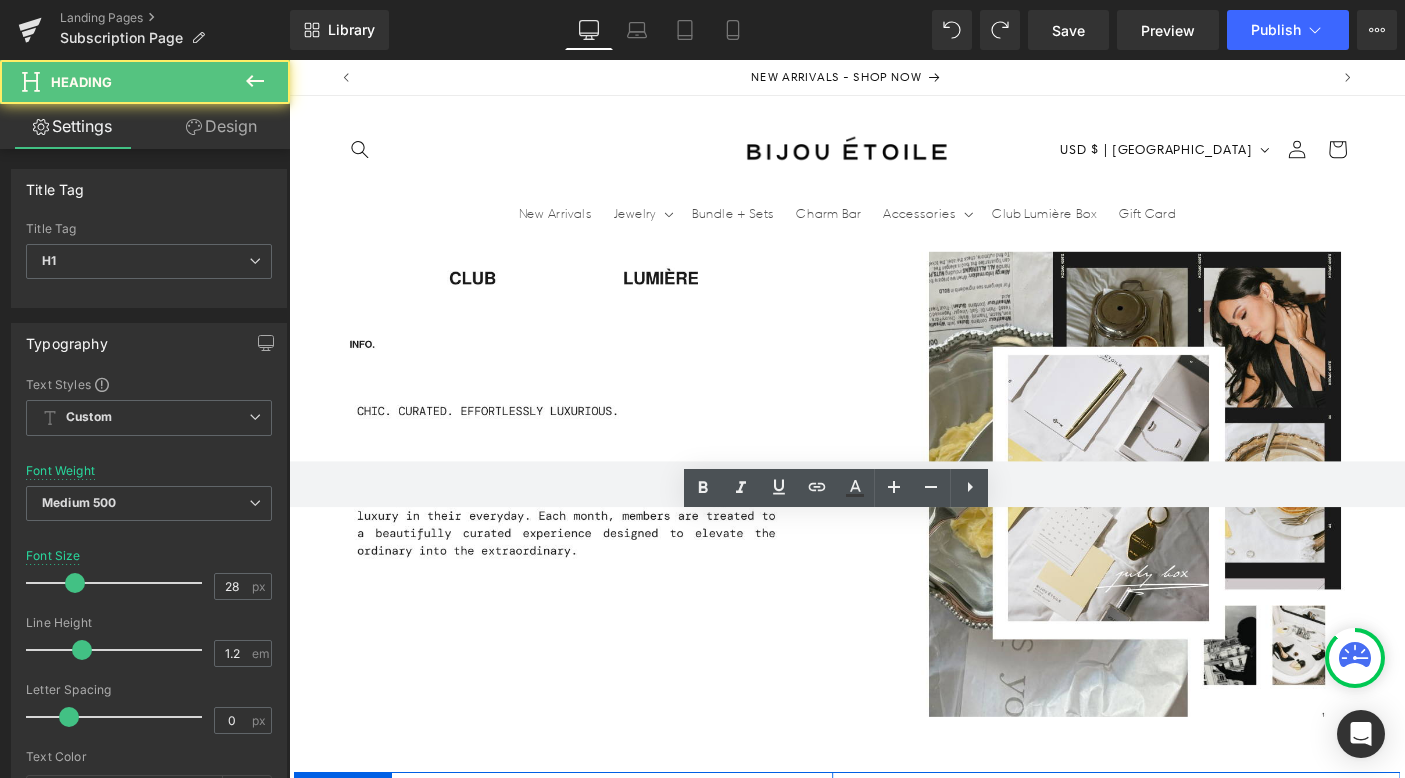 click on "Get the july box → Button         THEME: MATCHA ON FIFTH Button         Row" at bounding box center [594, 896] 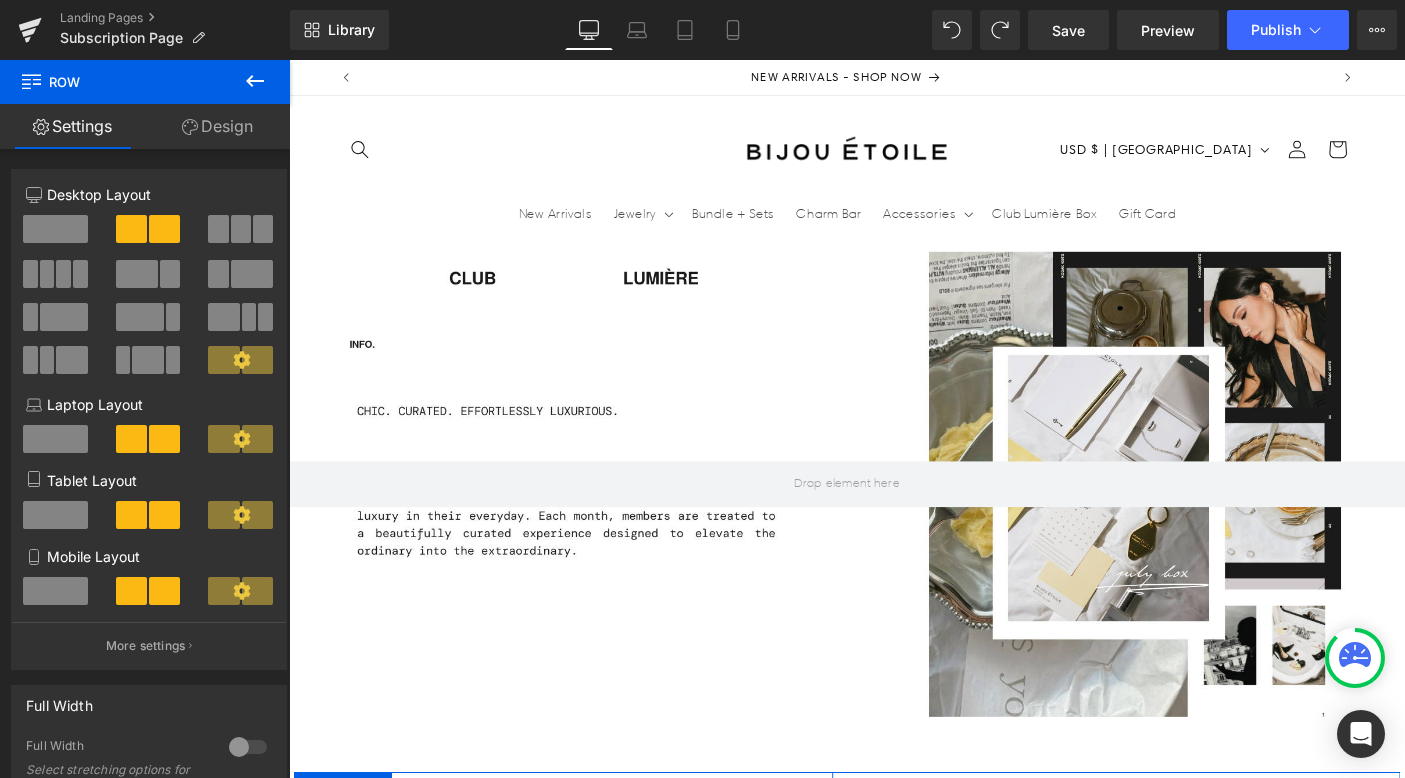 click at bounding box center [690, 936] 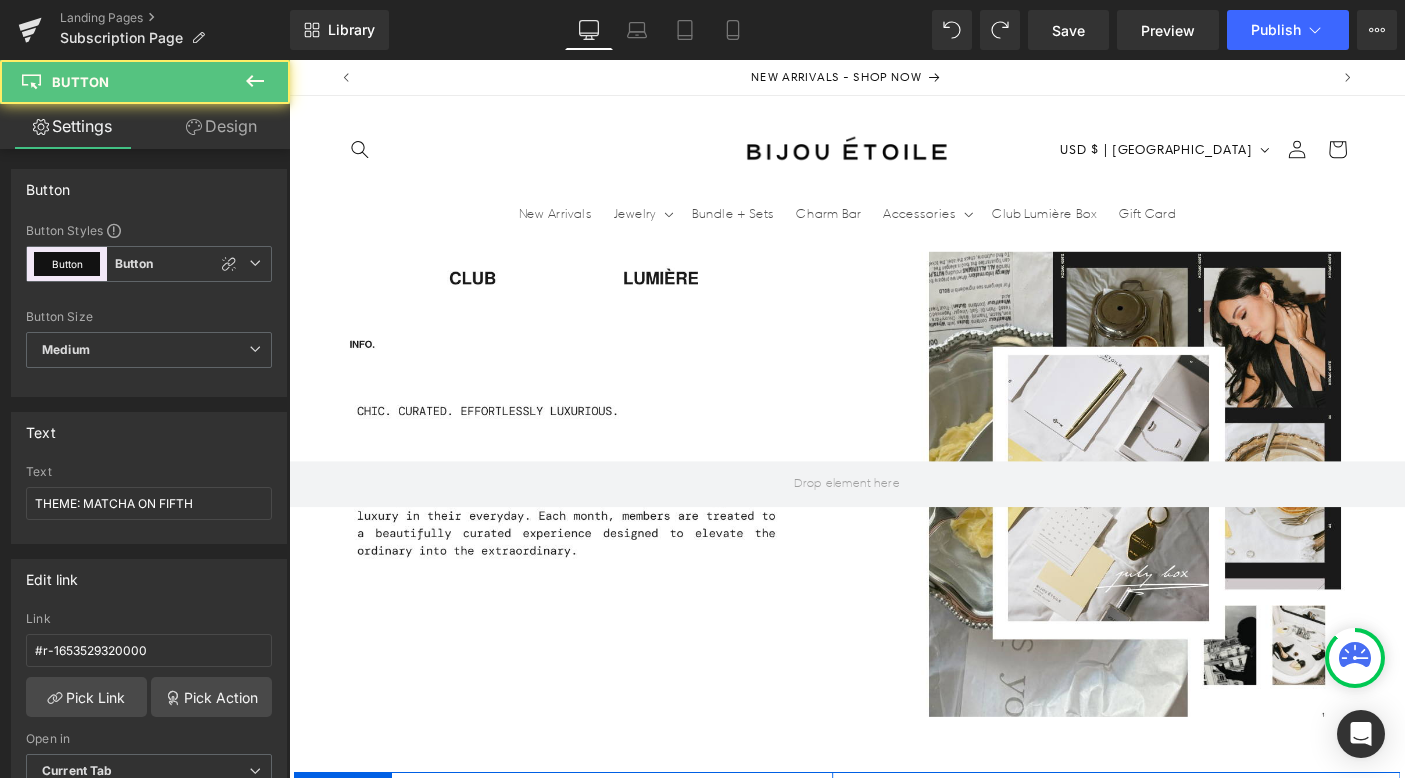 click on "THEME: MATCHA ON FIFTH" at bounding box center [719, 936] 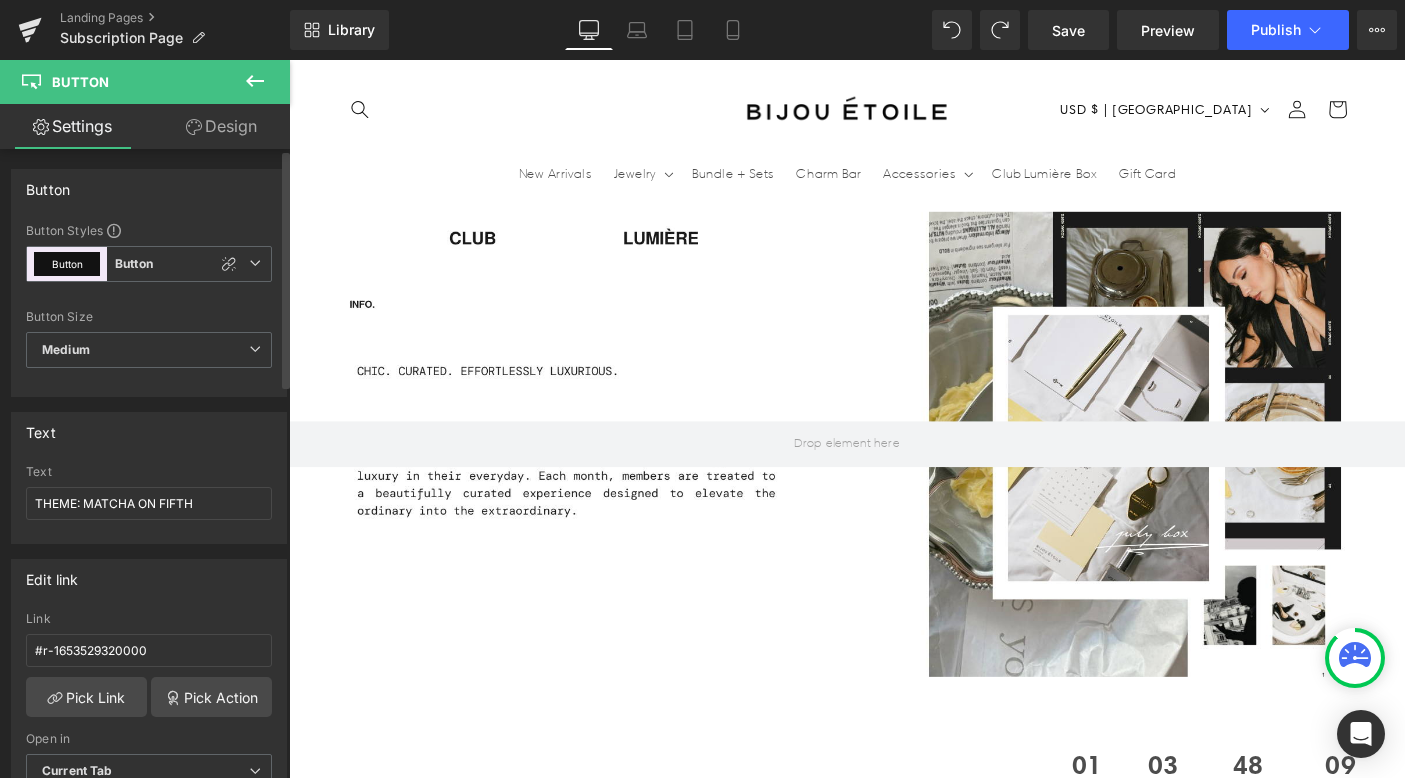 scroll, scrollTop: 2254, scrollLeft: 0, axis: vertical 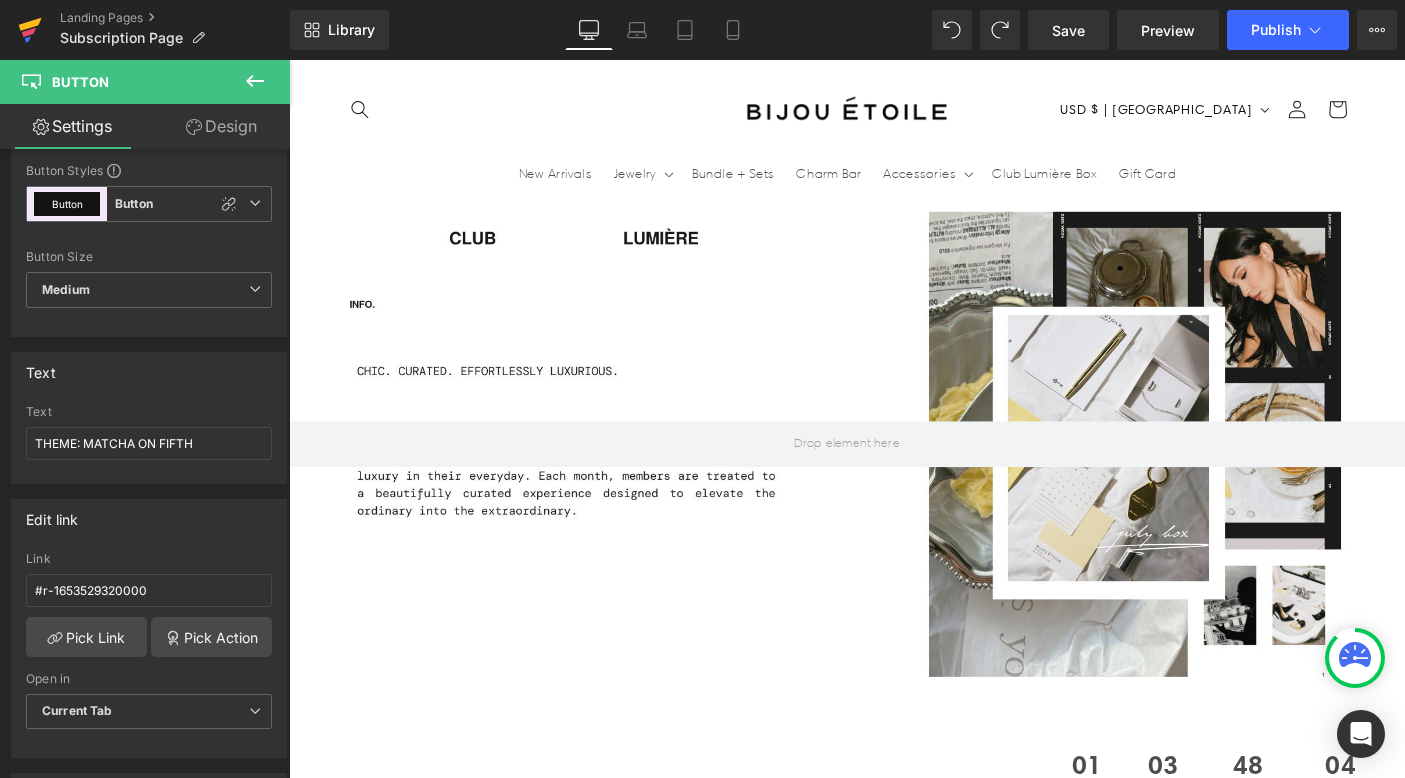 click at bounding box center (30, 30) 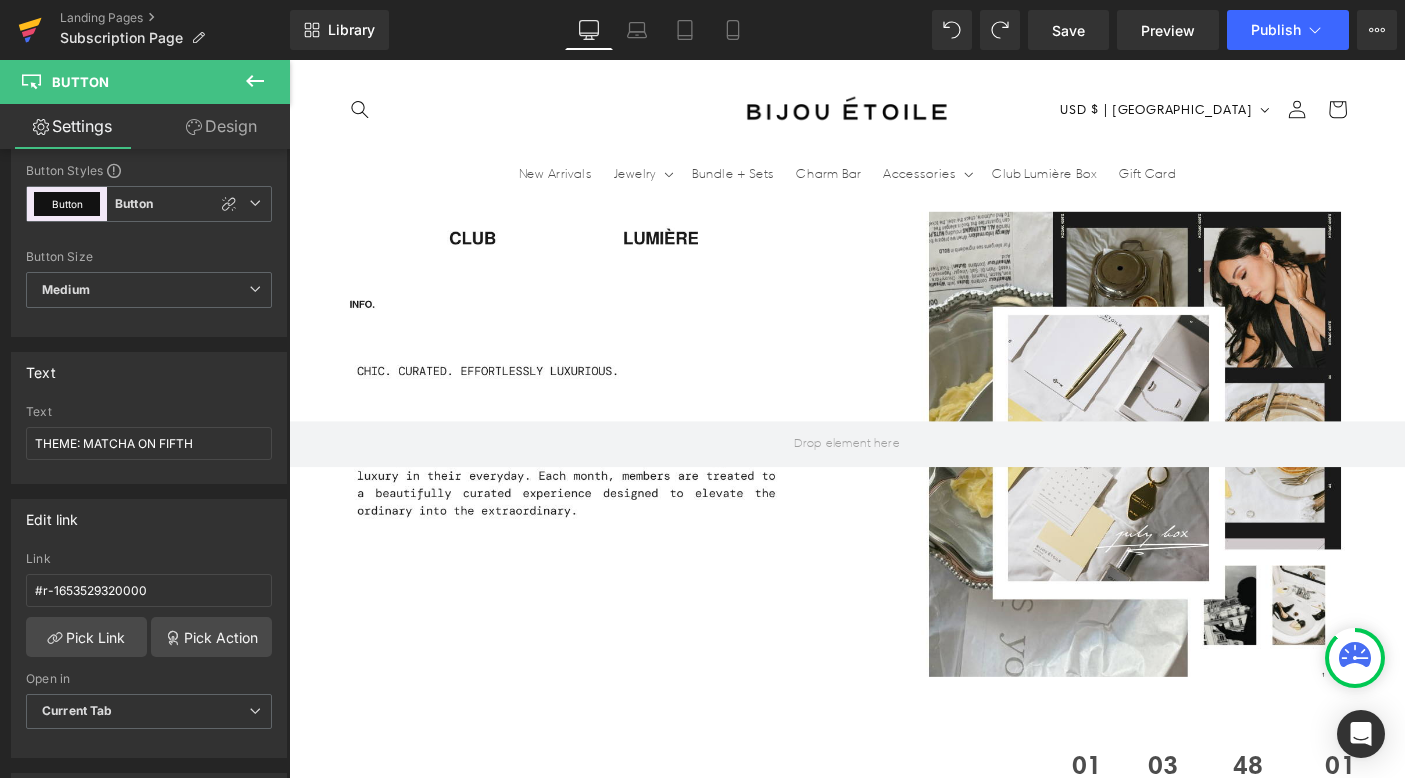 click at bounding box center (30, 30) 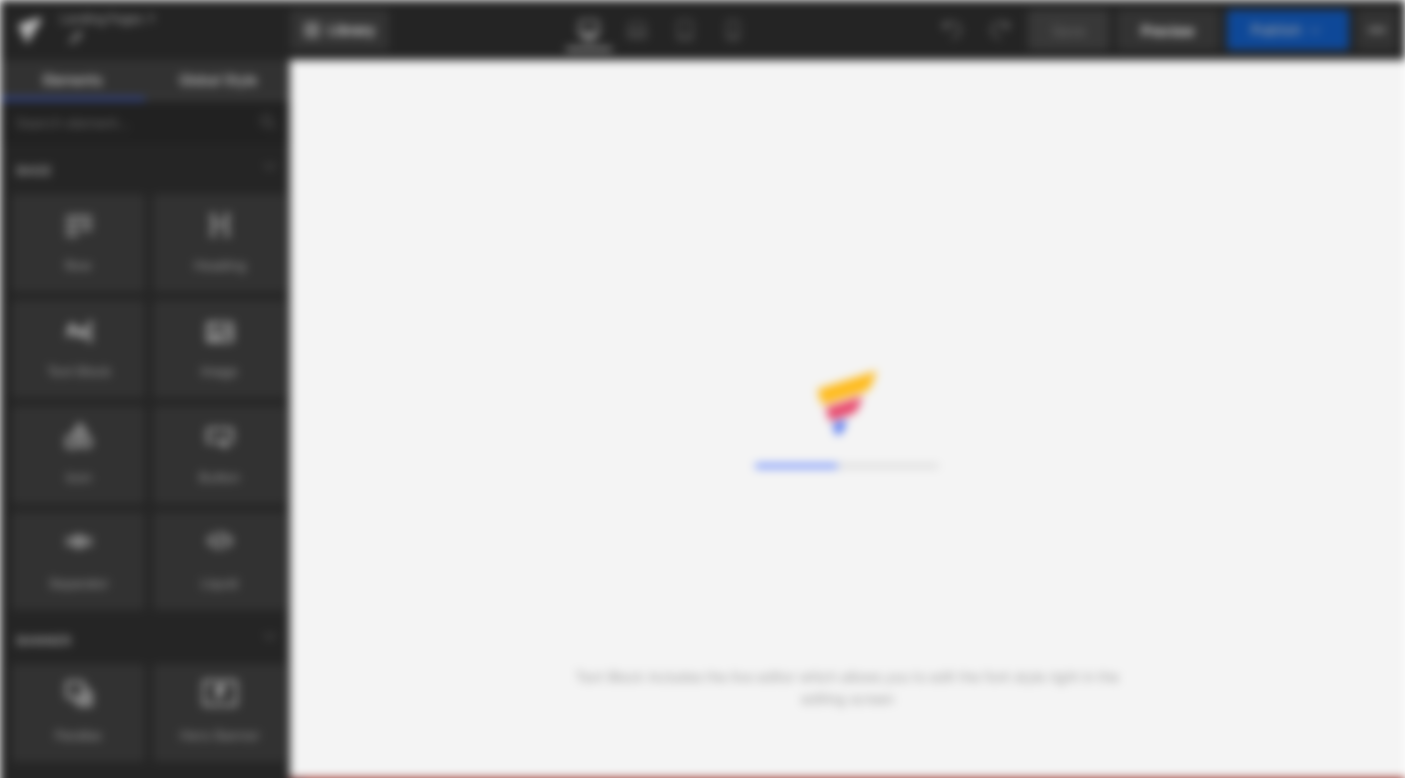 scroll, scrollTop: 0, scrollLeft: 0, axis: both 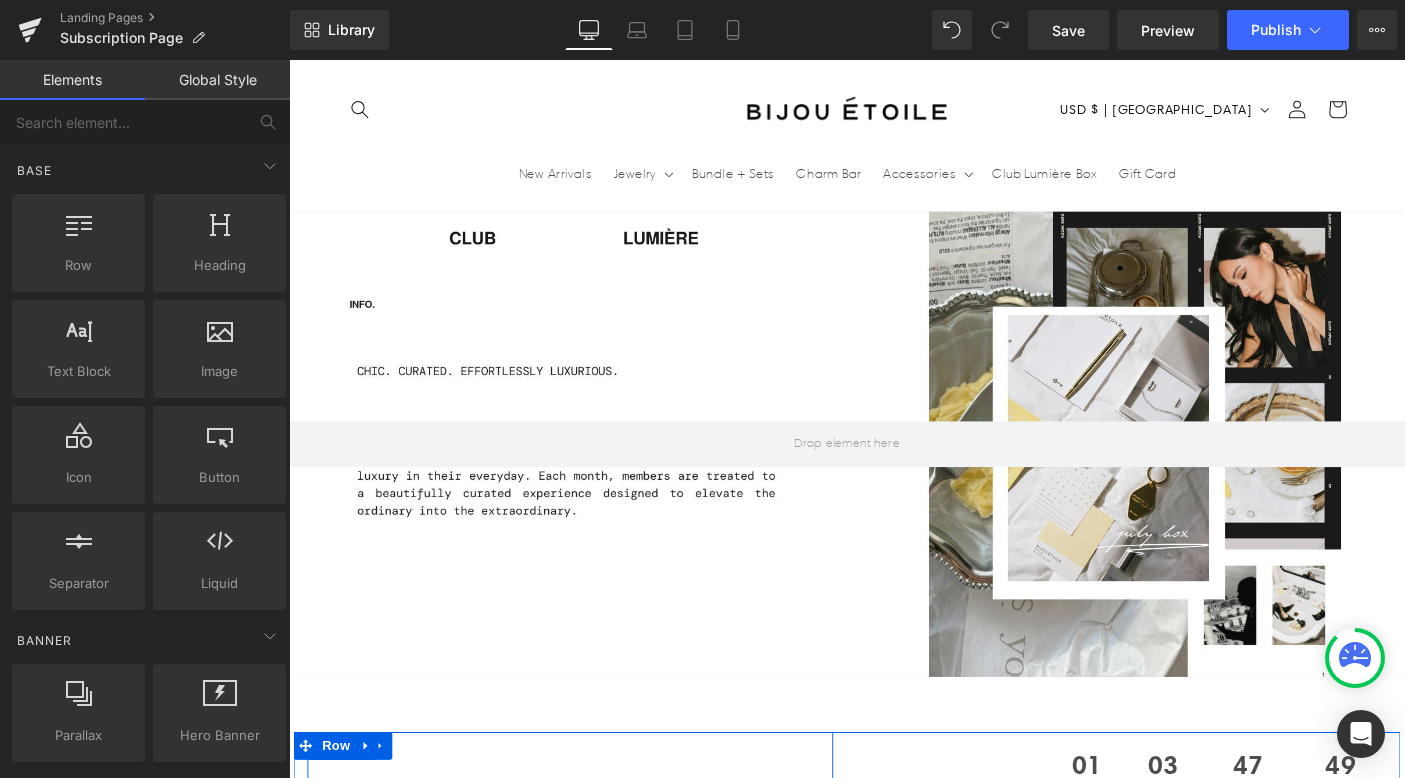 click on "Button" at bounding box center [744, 892] 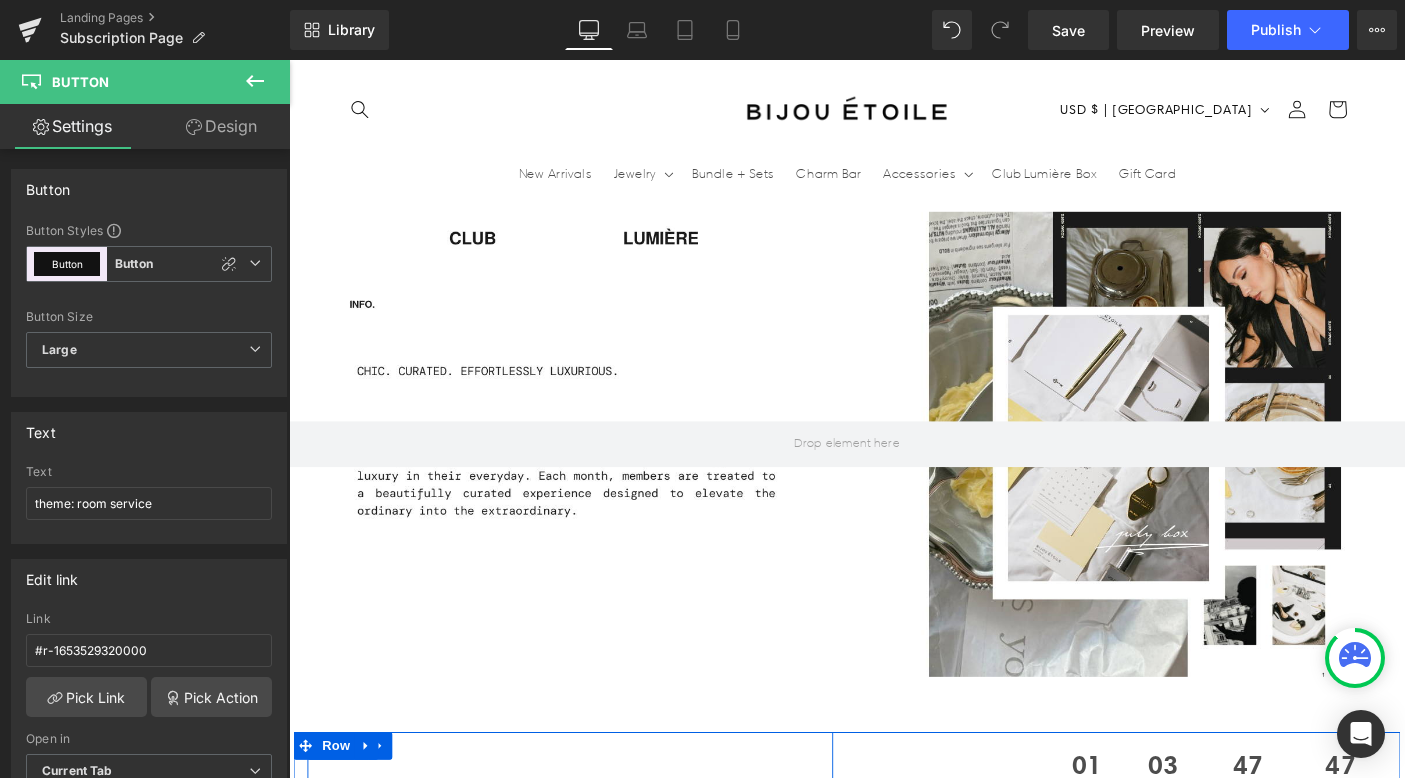 click on "Button" at bounding box center (444, 892) 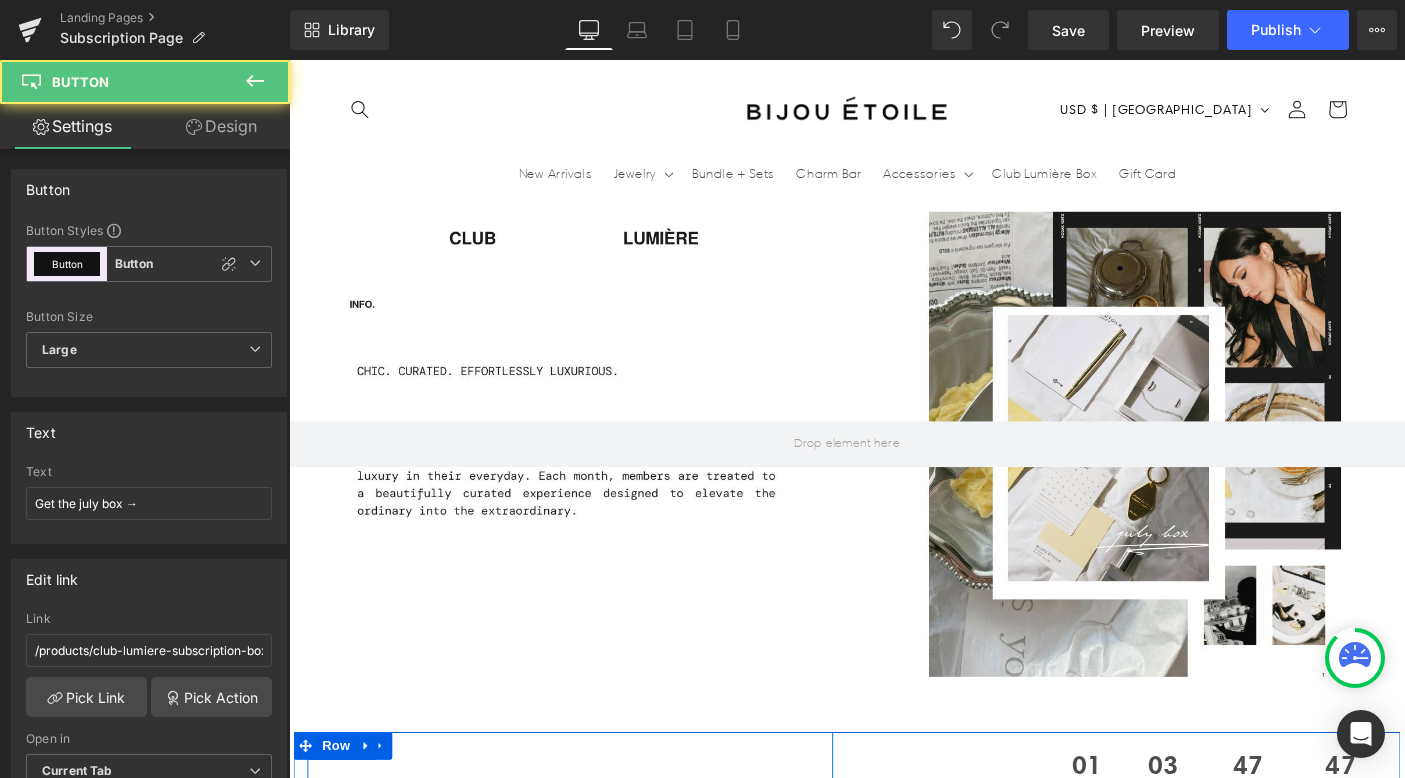 scroll, scrollTop: 0, scrollLeft: 2100, axis: horizontal 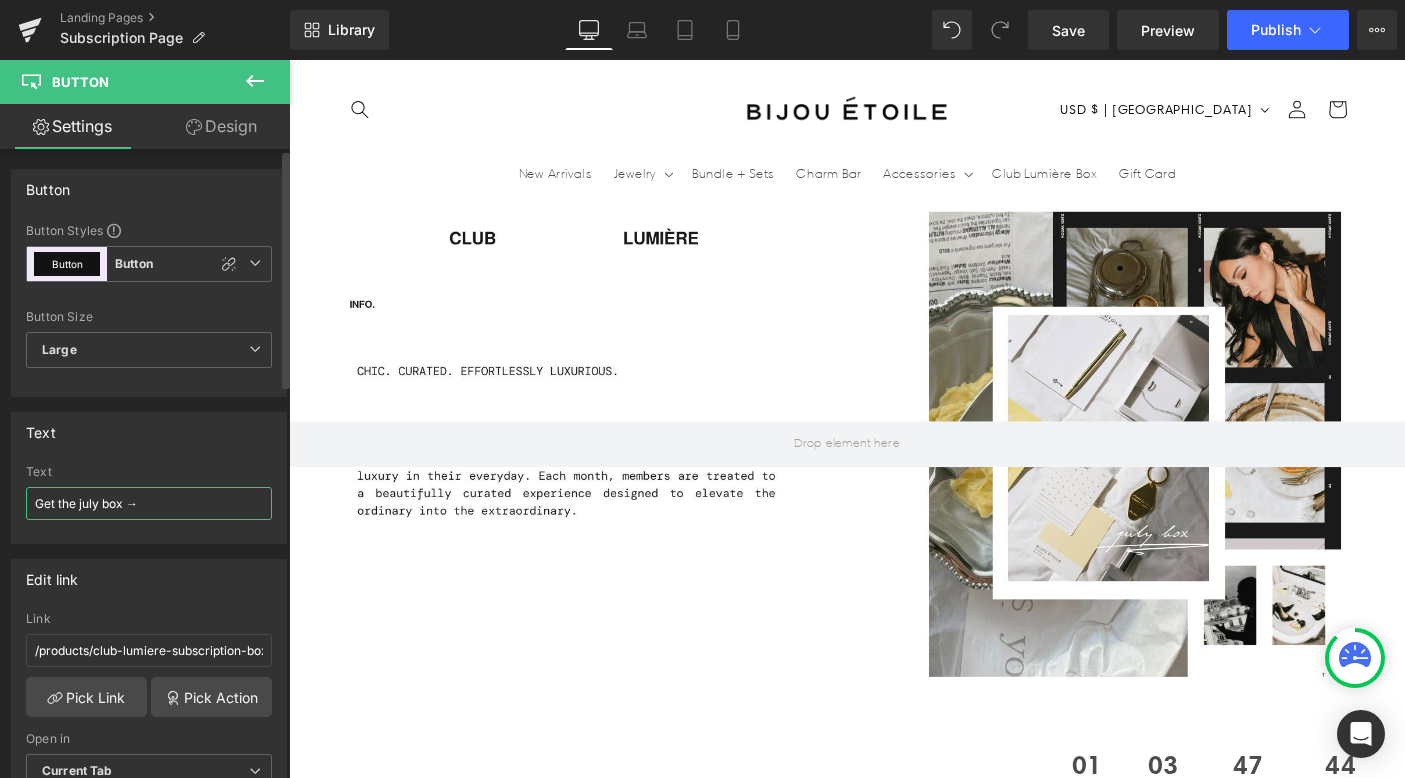 drag, startPoint x: 101, startPoint y: 502, endPoint x: 286, endPoint y: 580, distance: 200.77101 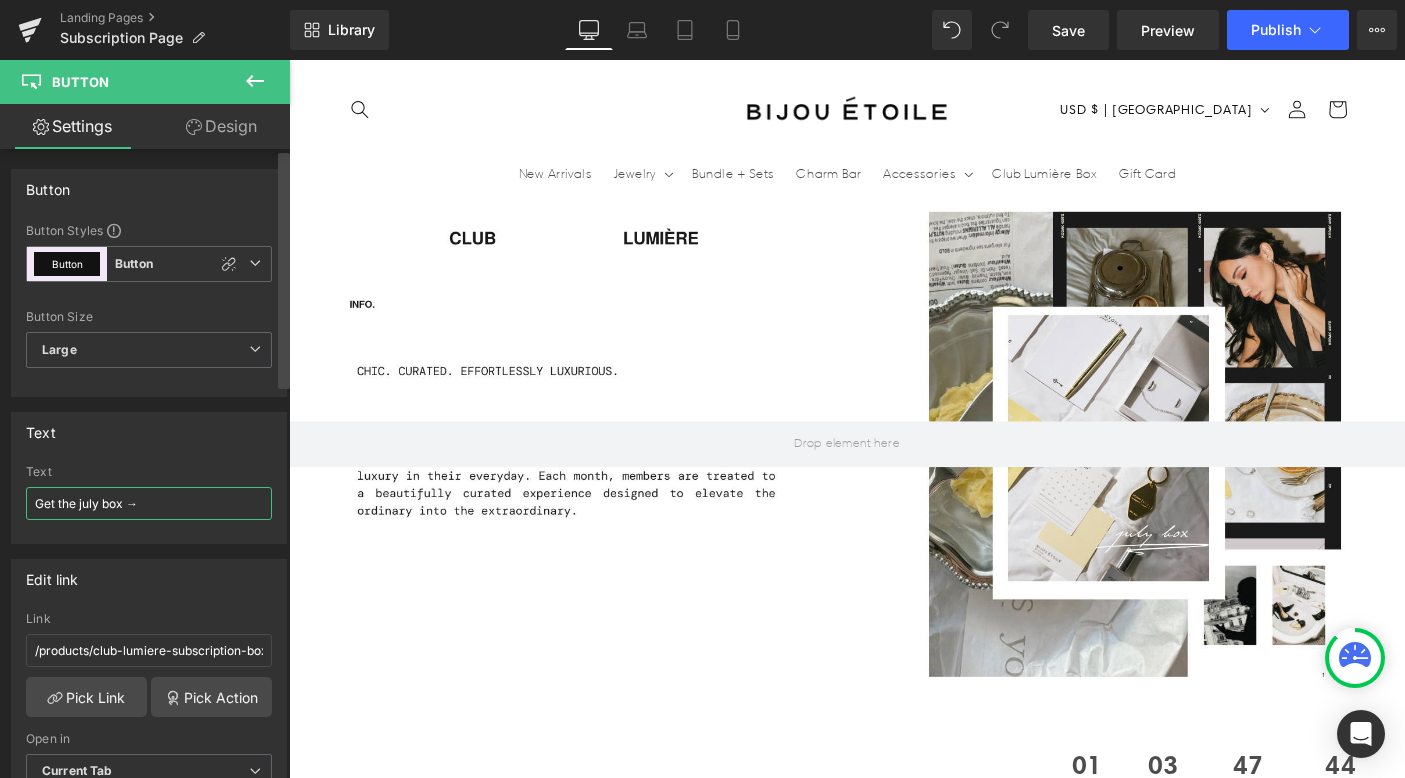 click on "Get the july box →" at bounding box center (149, 503) 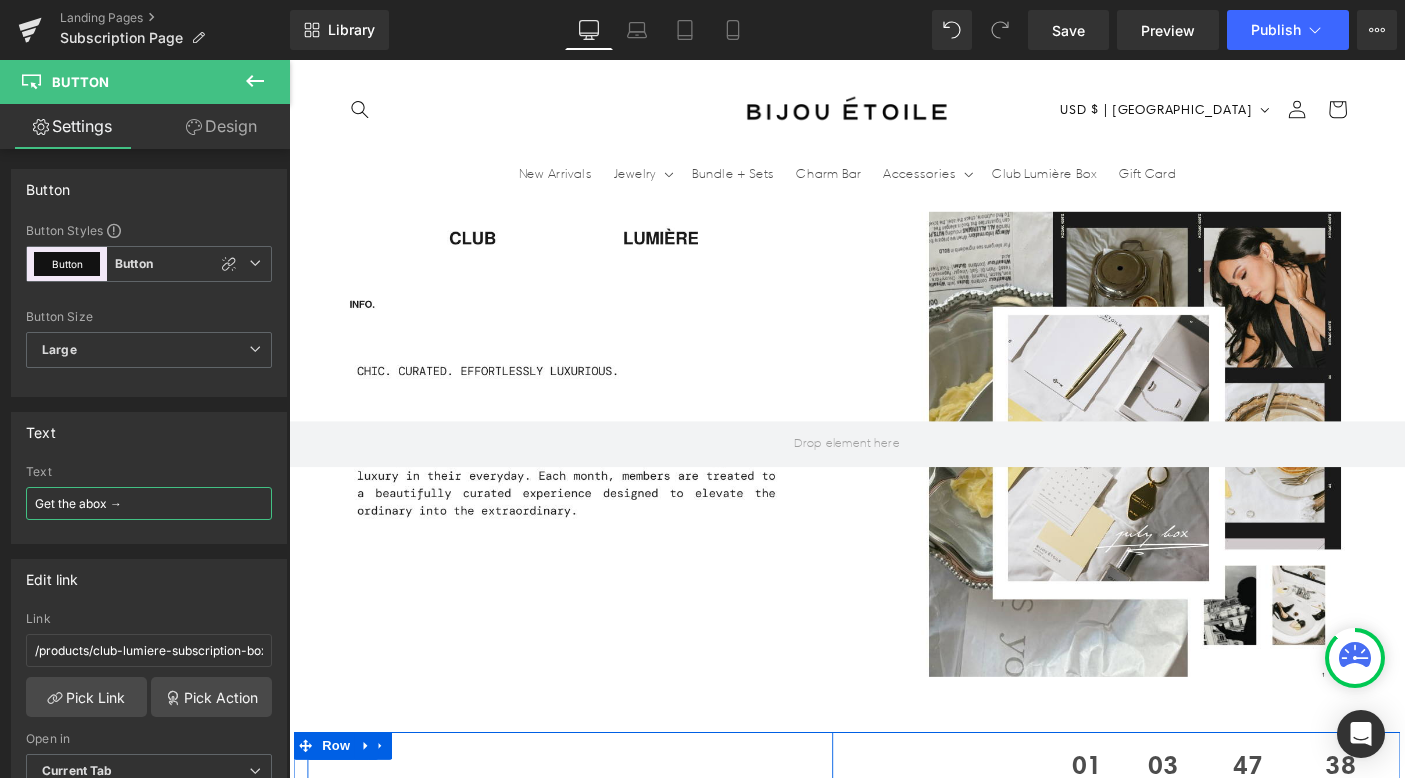 scroll, scrollTop: 0, scrollLeft: 2100, axis: horizontal 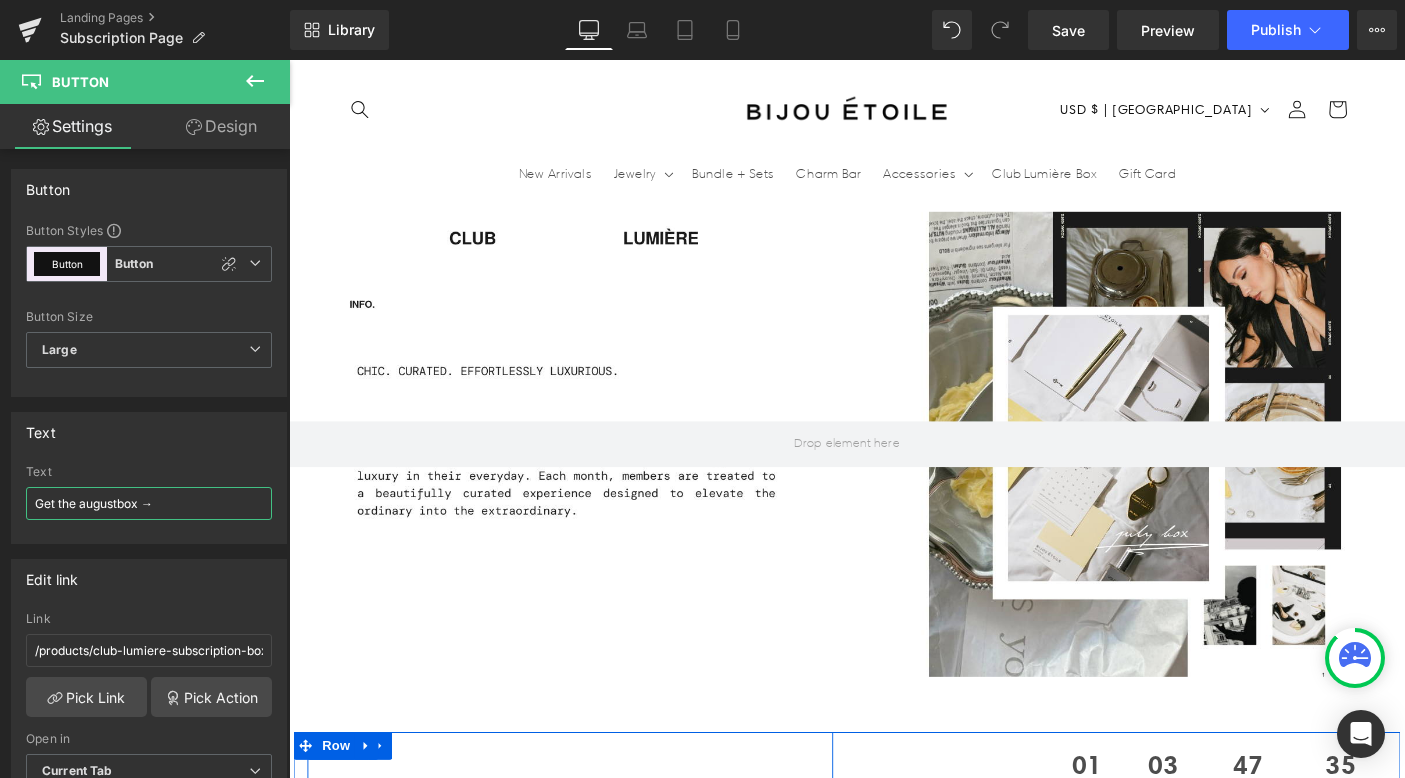 type on "Get the august box →" 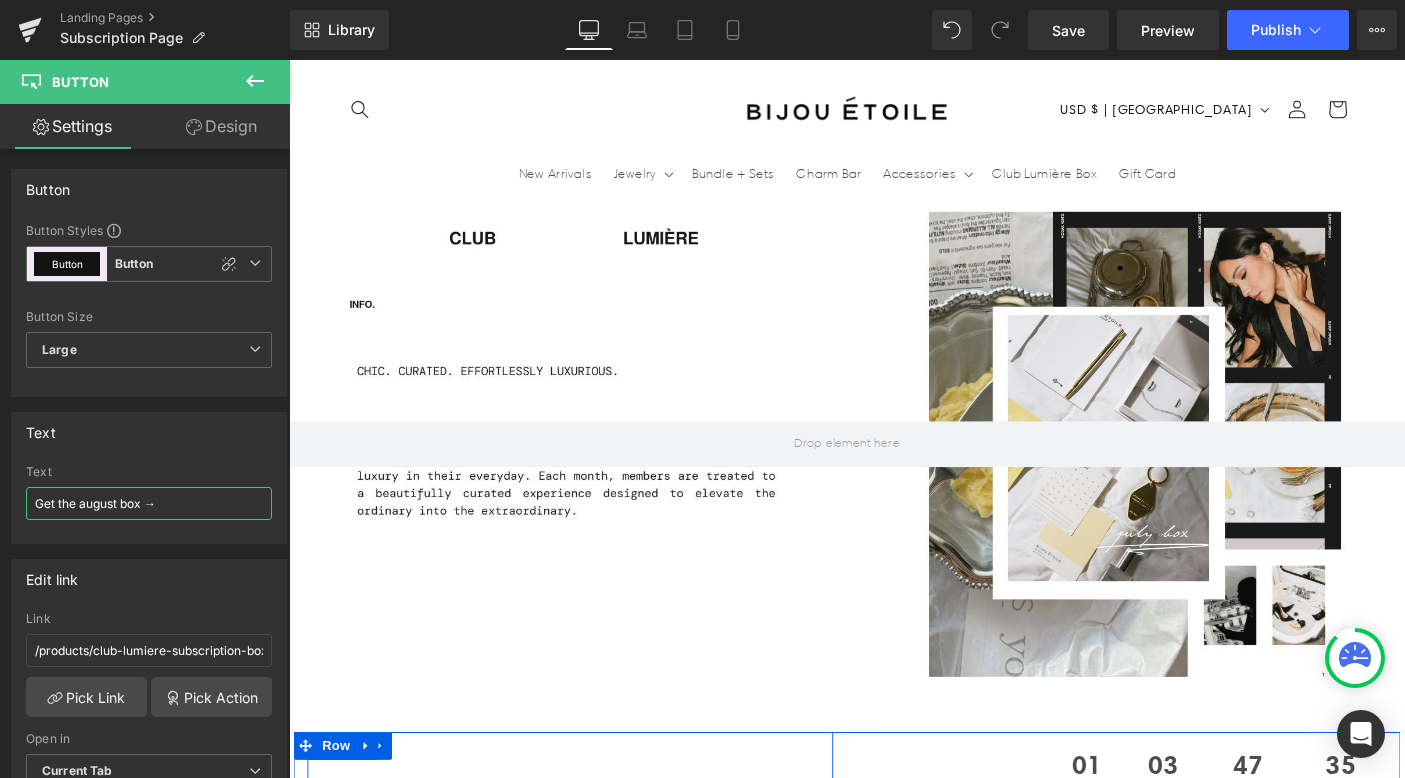 scroll, scrollTop: 0, scrollLeft: 0, axis: both 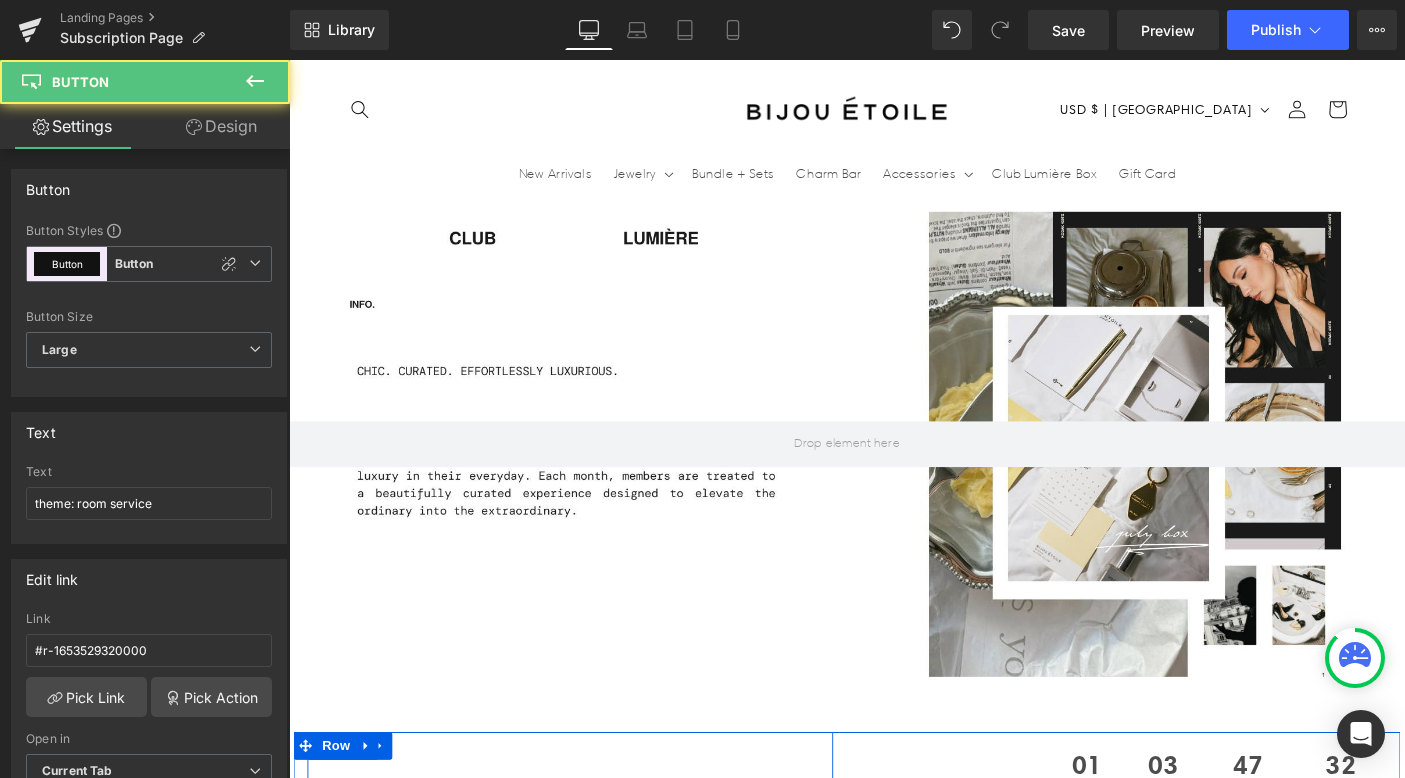 click on "theme: room service" at bounding box center [744, 892] 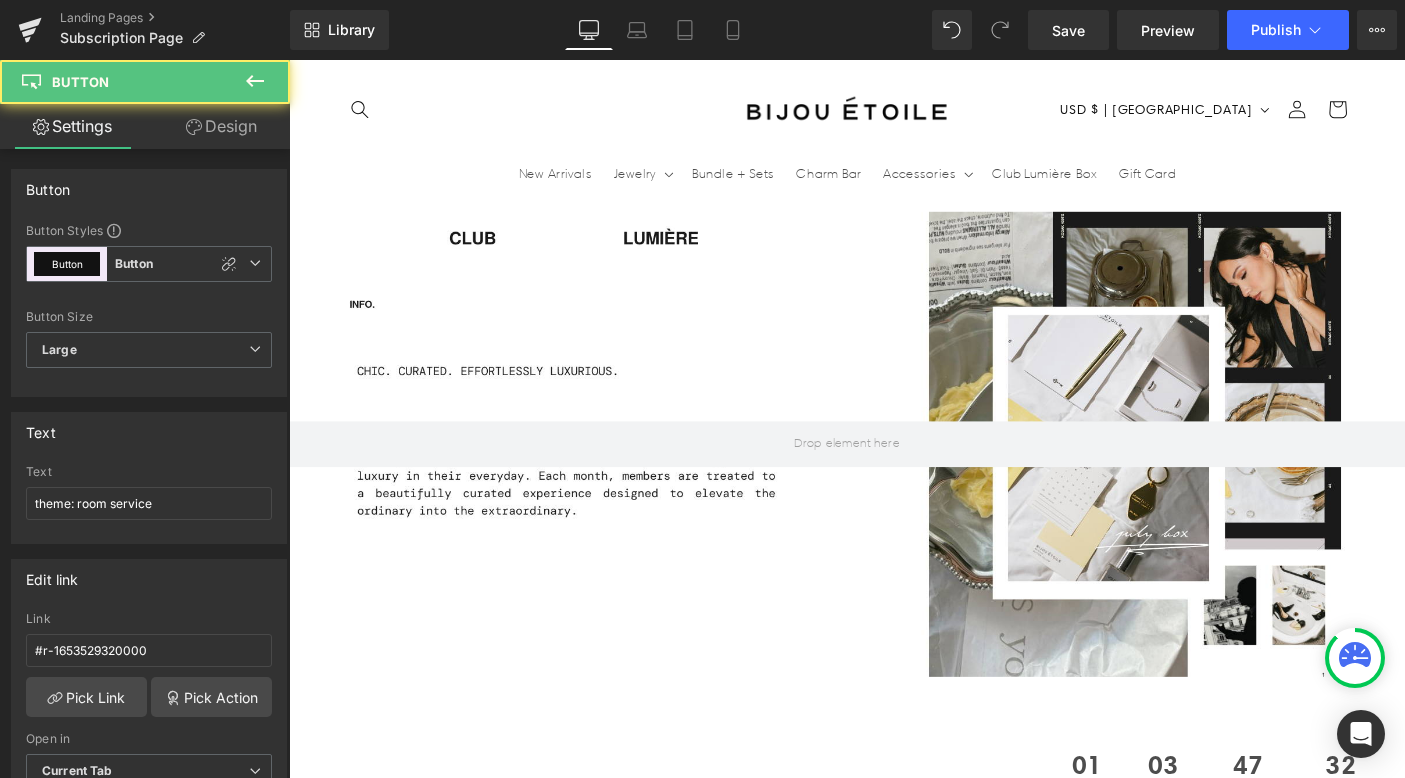 scroll, scrollTop: 361, scrollLeft: 0, axis: vertical 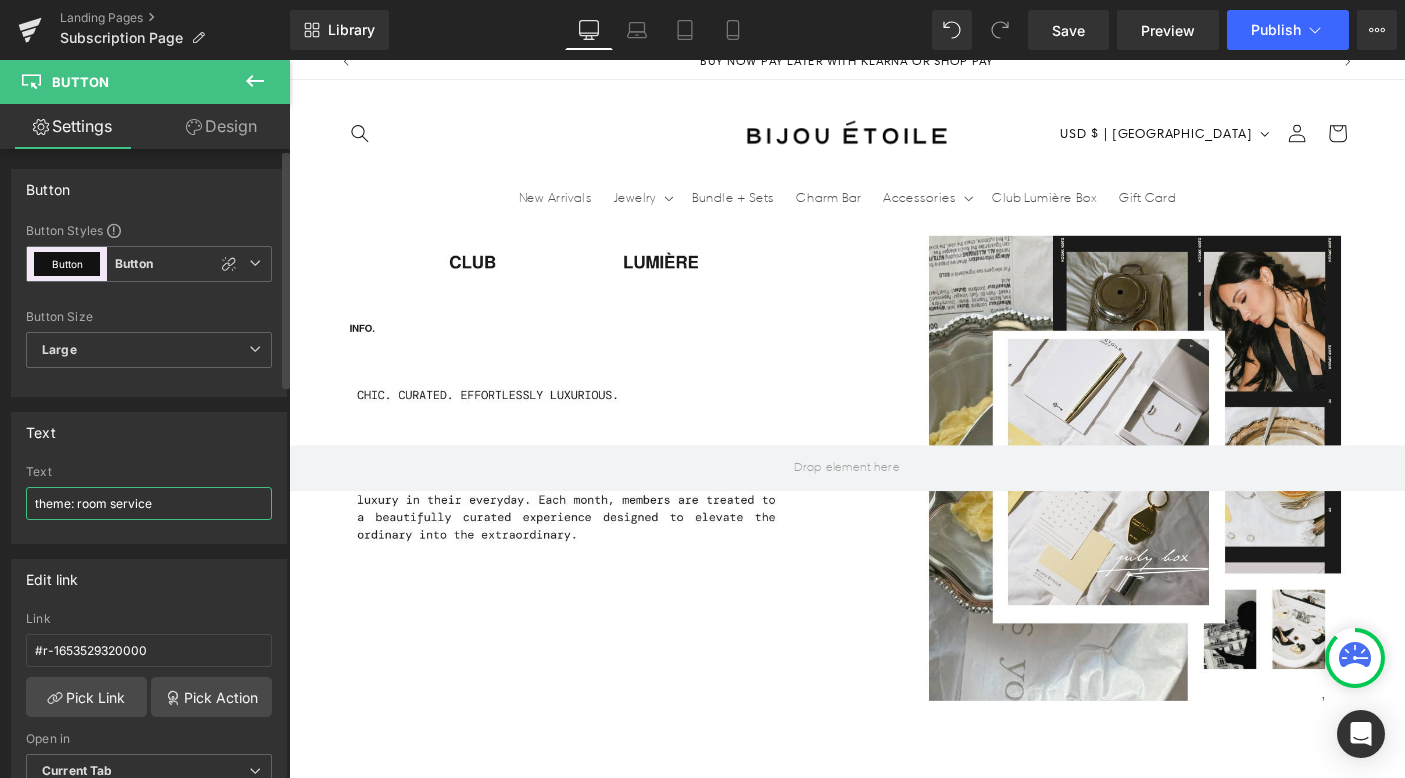 click on "theme: room service" at bounding box center (149, 503) 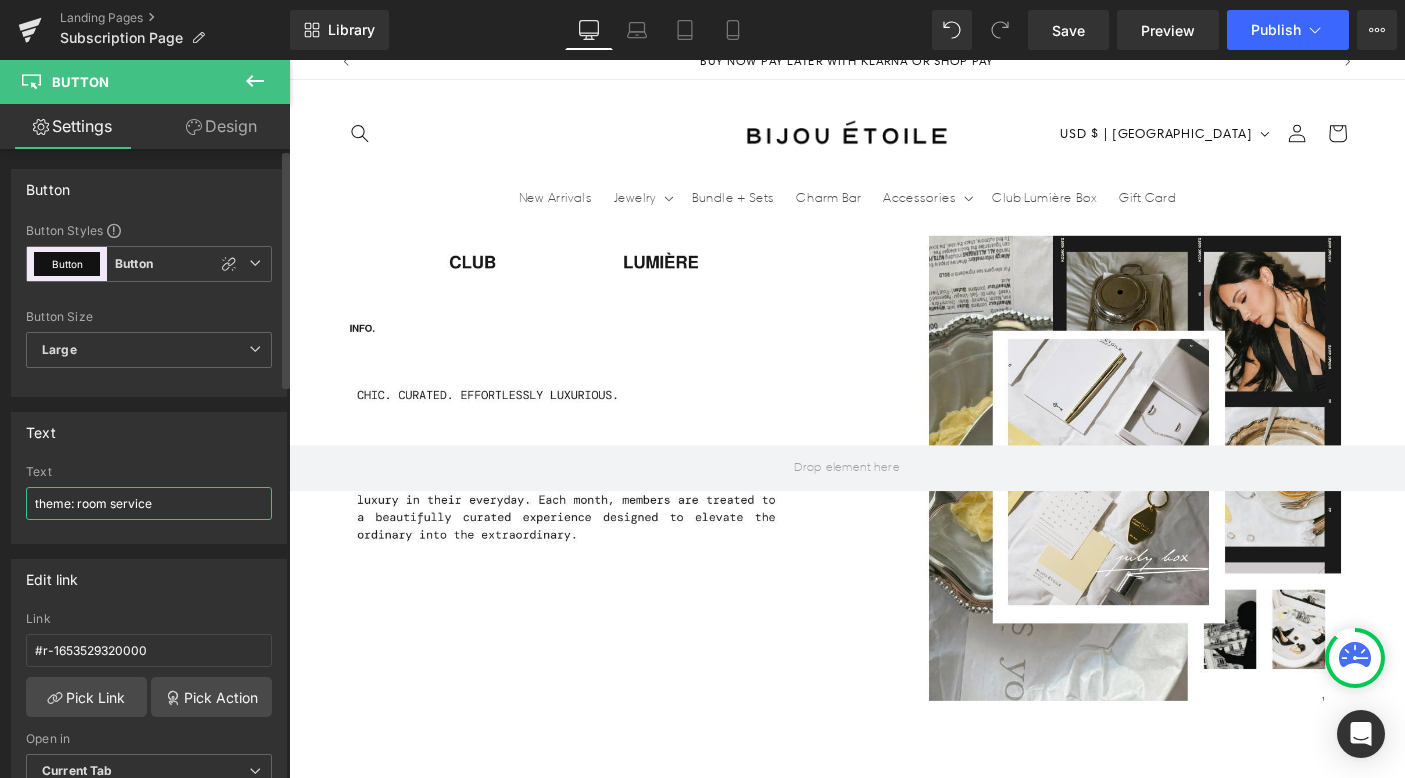 drag, startPoint x: 191, startPoint y: 500, endPoint x: 26, endPoint y: 496, distance: 165.04848 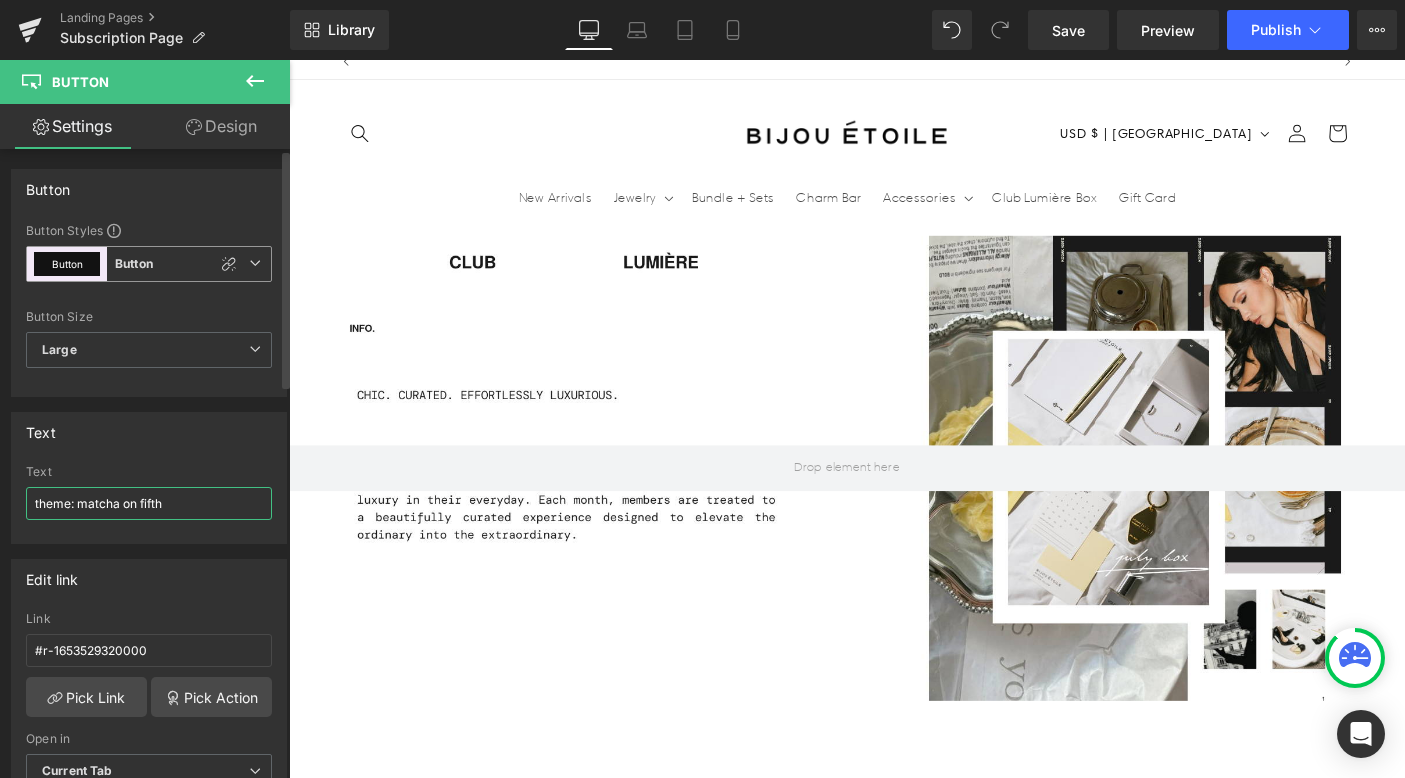scroll, scrollTop: 0, scrollLeft: 1050, axis: horizontal 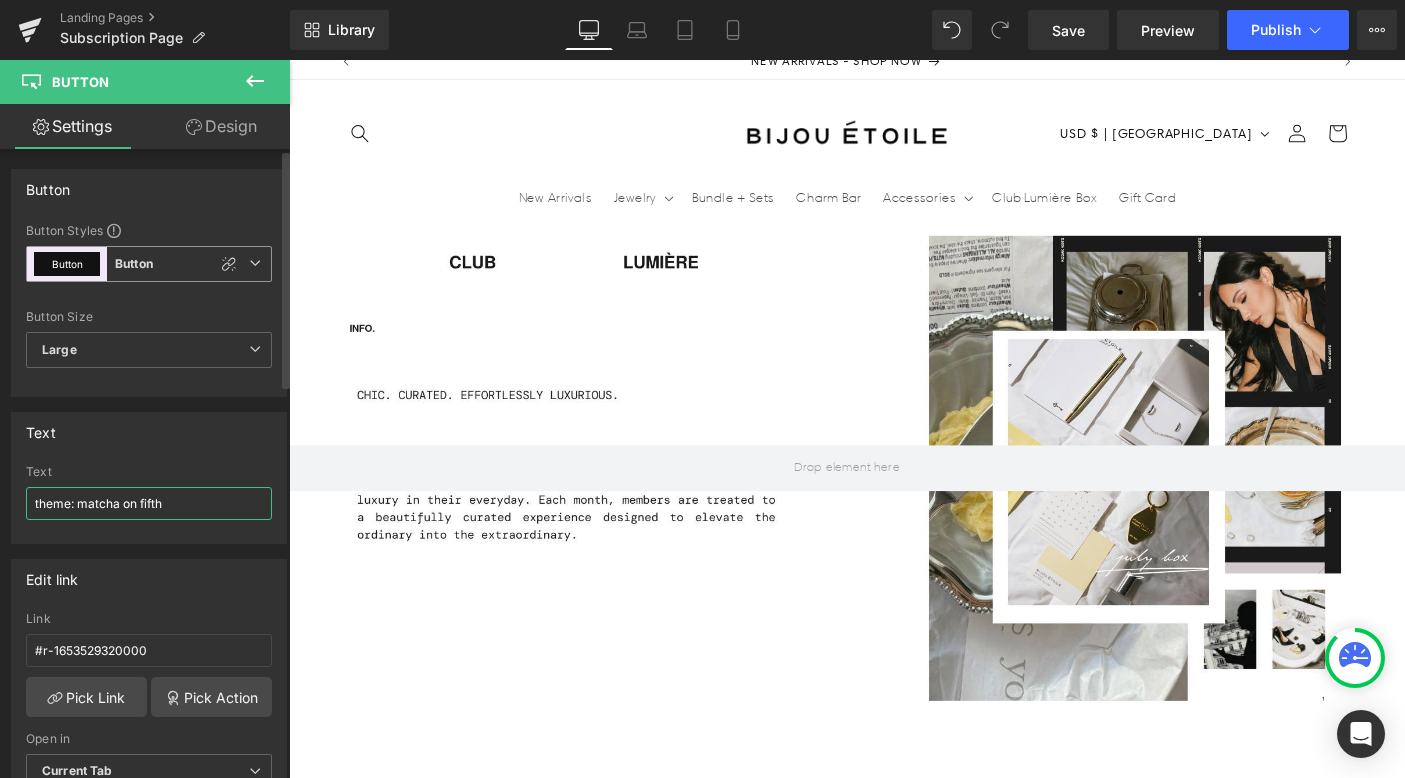 type on "theme: matcha on fifth" 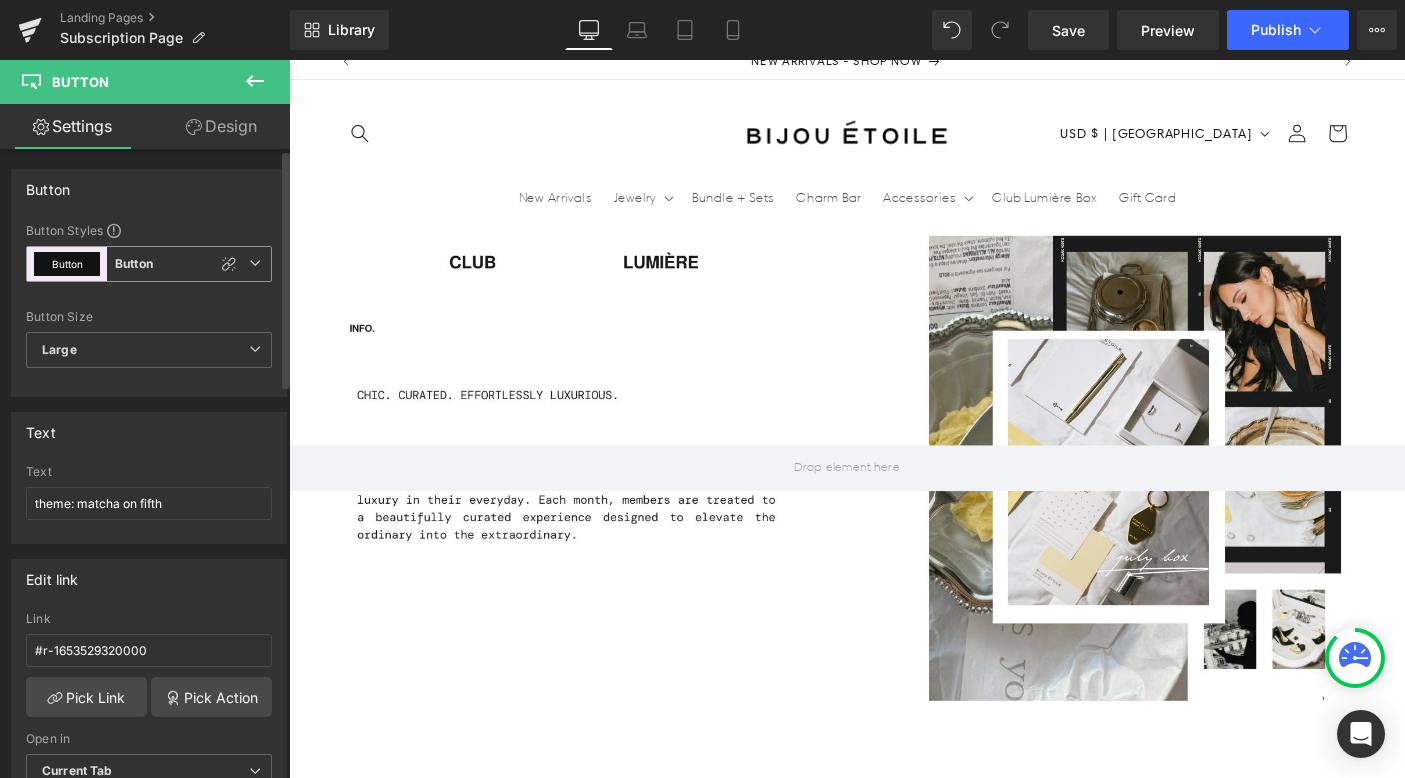 click on "Button
Button" at bounding box center [149, 264] 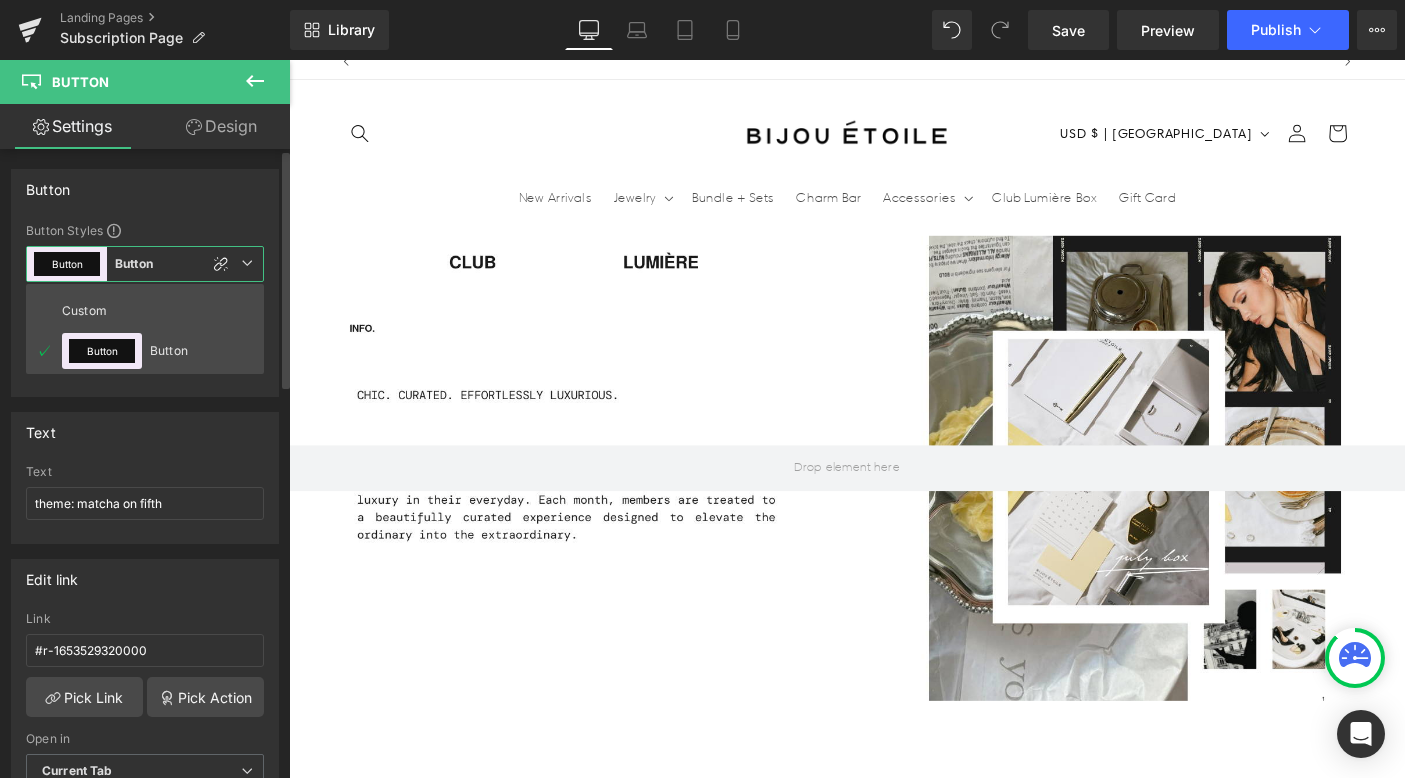 scroll, scrollTop: 0, scrollLeft: 2100, axis: horizontal 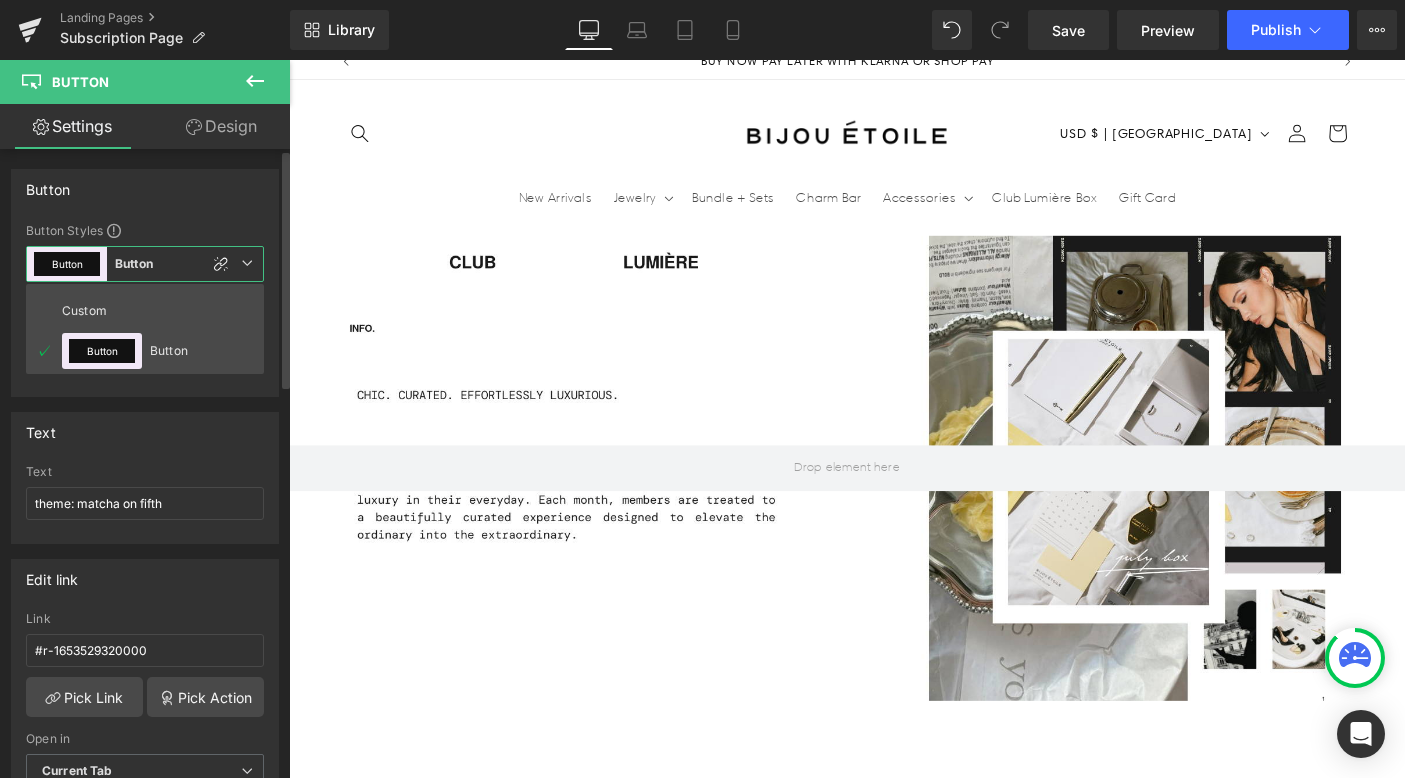 click on "Text theme: matcha on fifth Text theme: matcha on fifth" at bounding box center (145, 470) 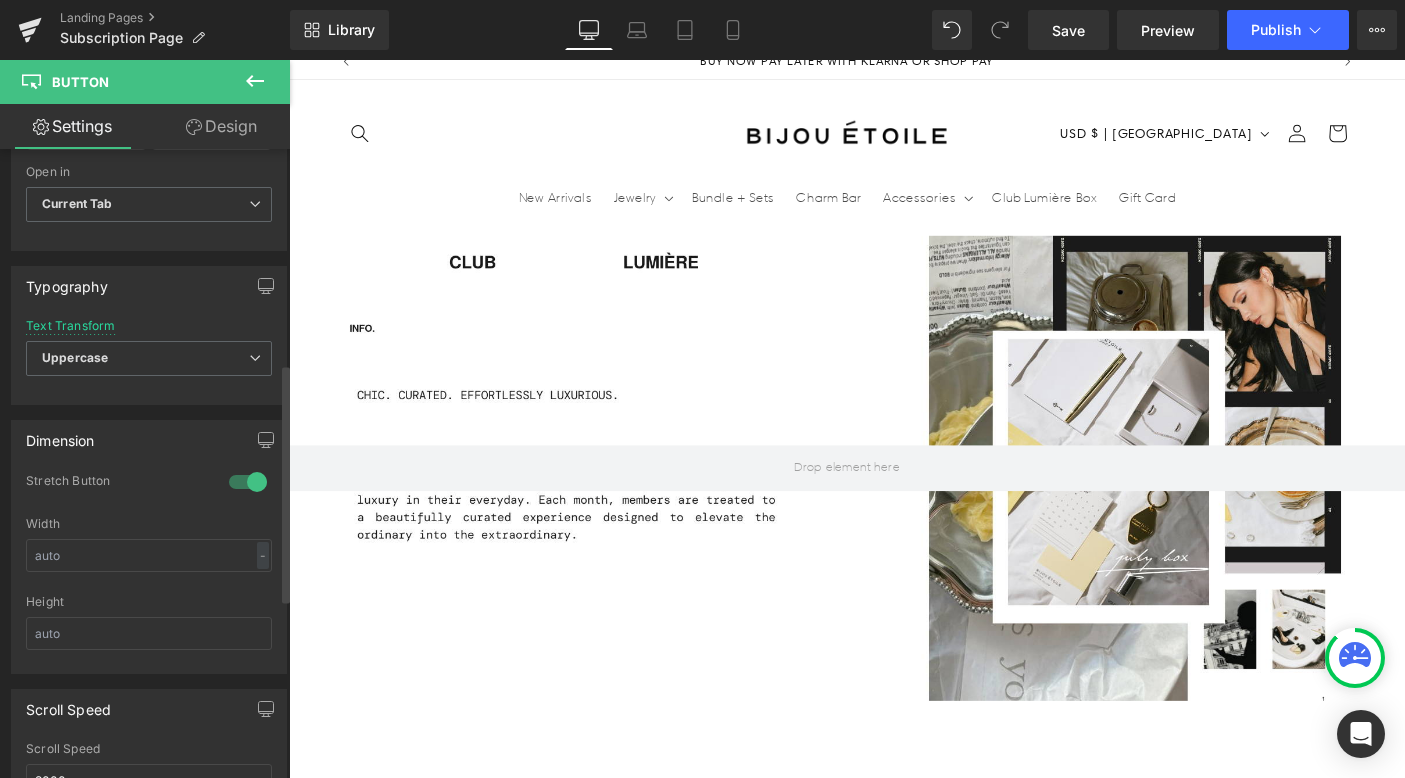 scroll, scrollTop: 571, scrollLeft: 0, axis: vertical 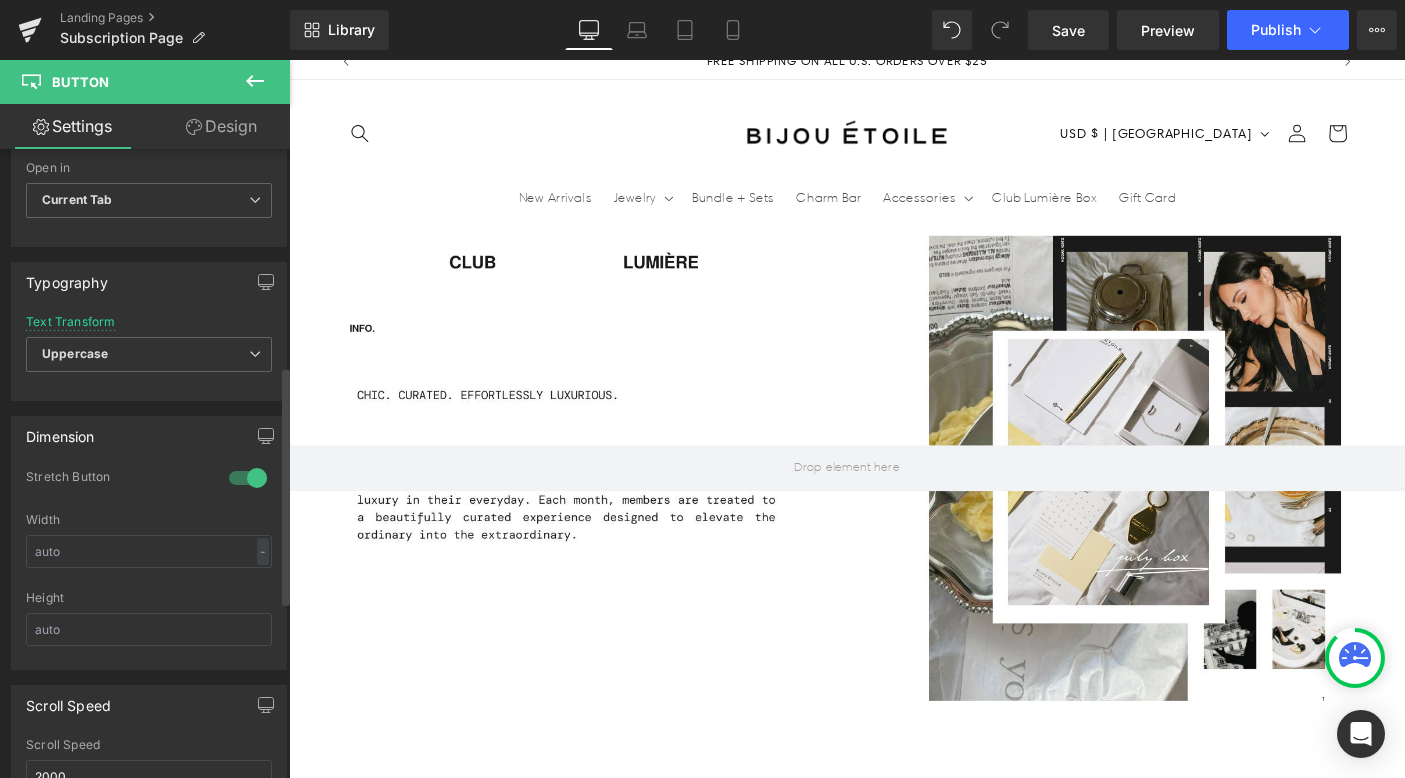 click at bounding box center [248, 478] 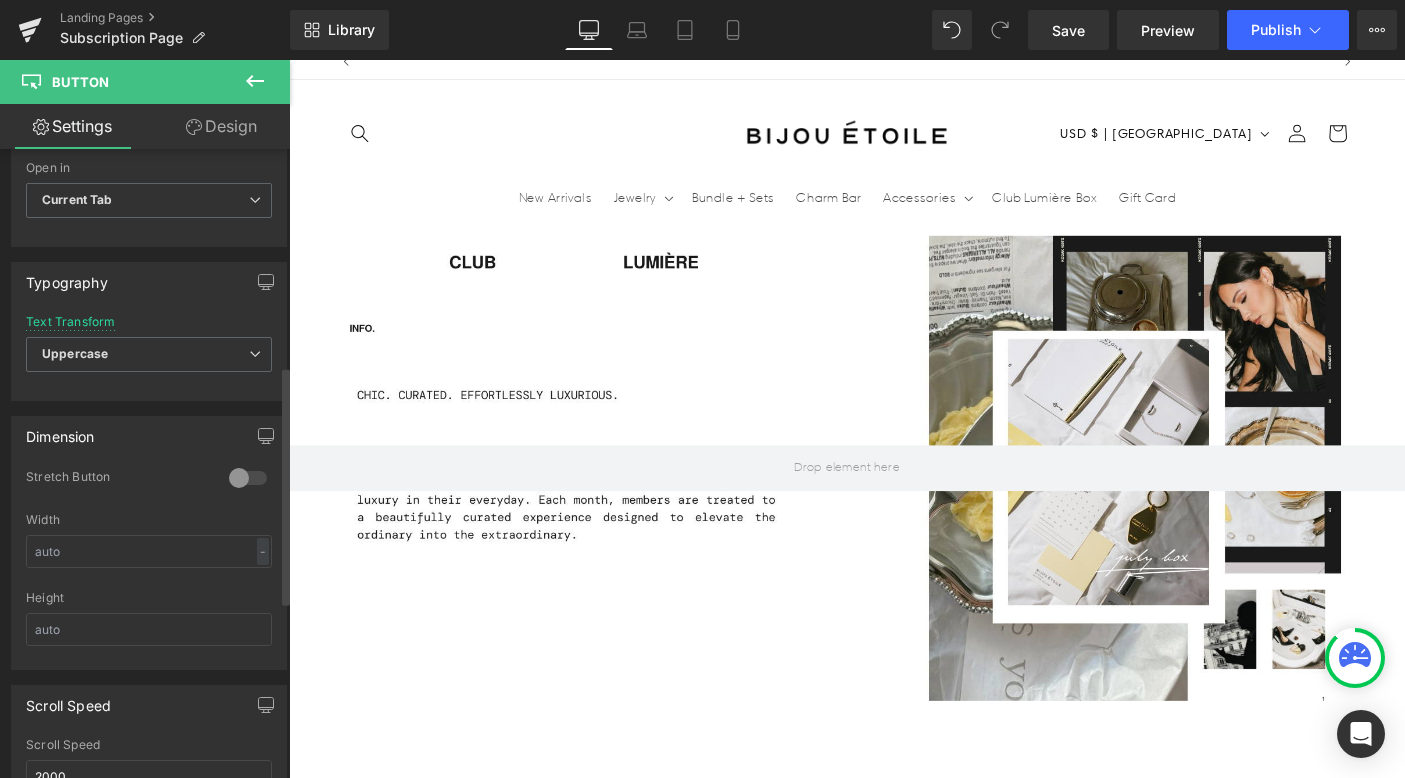 scroll, scrollTop: 0, scrollLeft: 1050, axis: horizontal 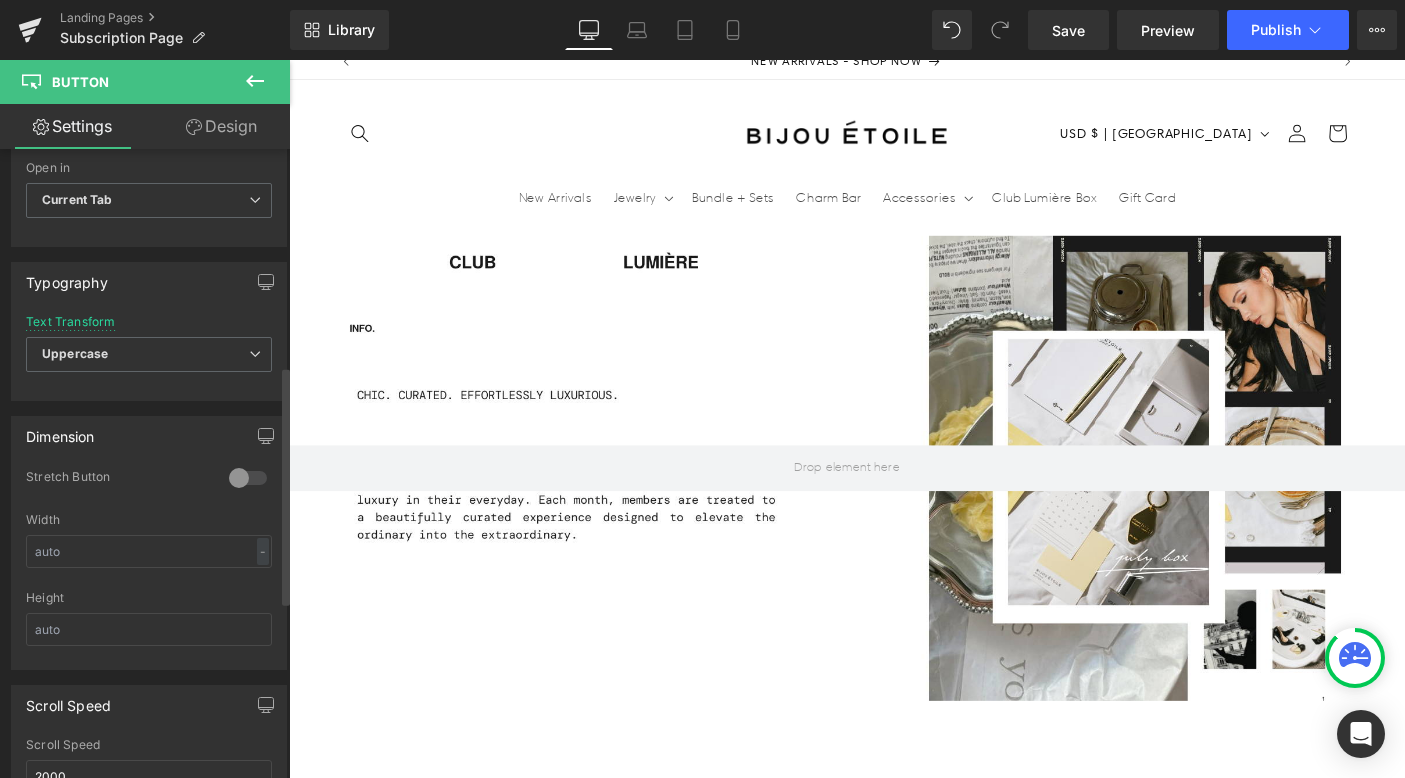 click at bounding box center [248, 478] 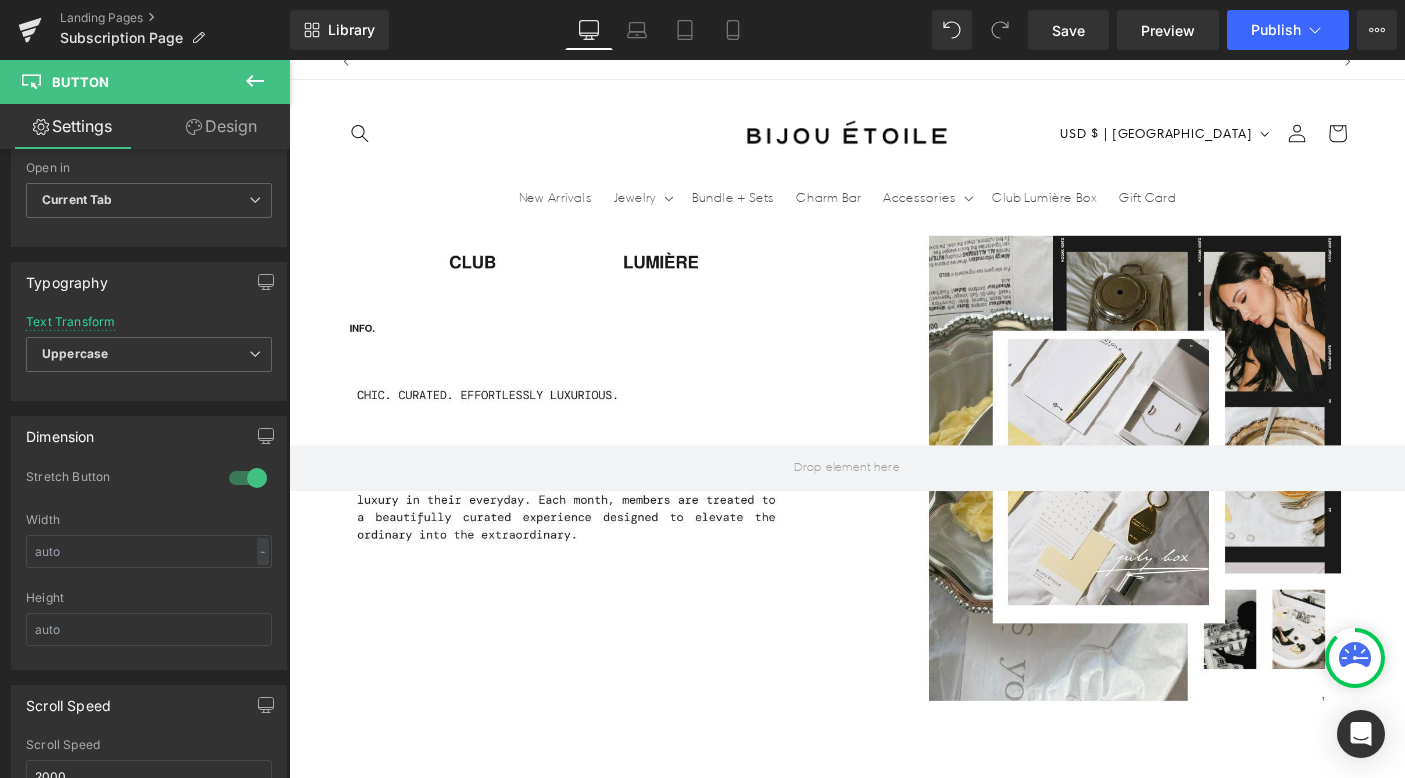 scroll, scrollTop: 0, scrollLeft: 2100, axis: horizontal 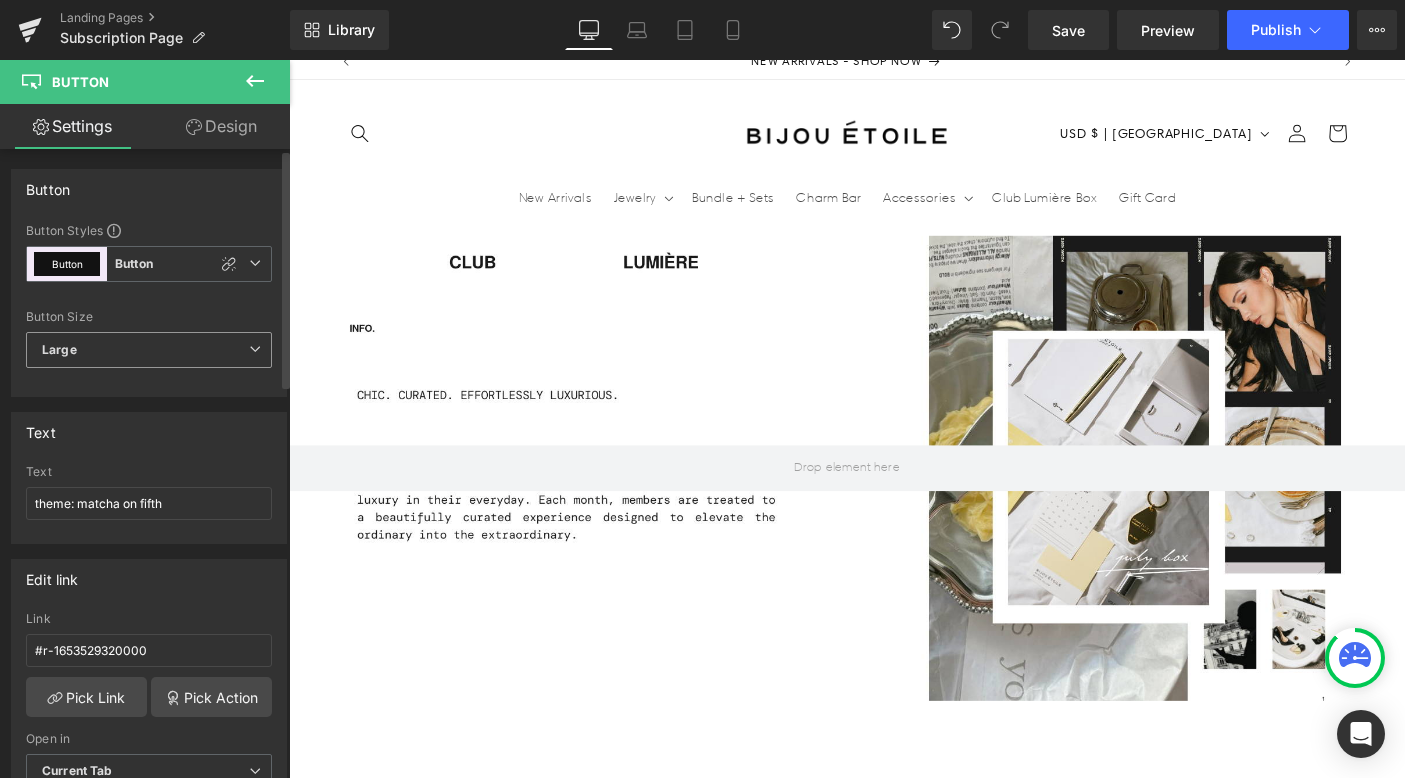 click on "Large" at bounding box center (149, 350) 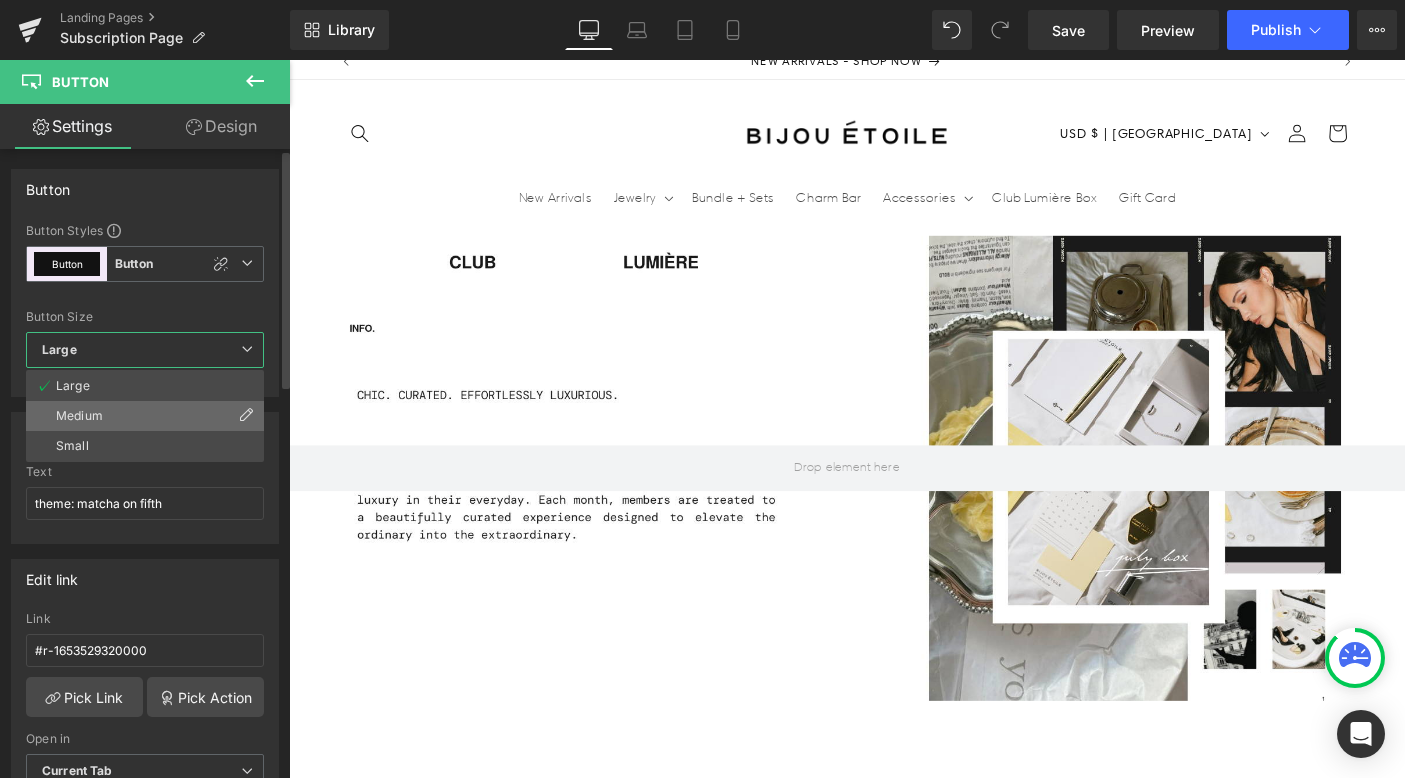 click on "Medium" at bounding box center [145, 416] 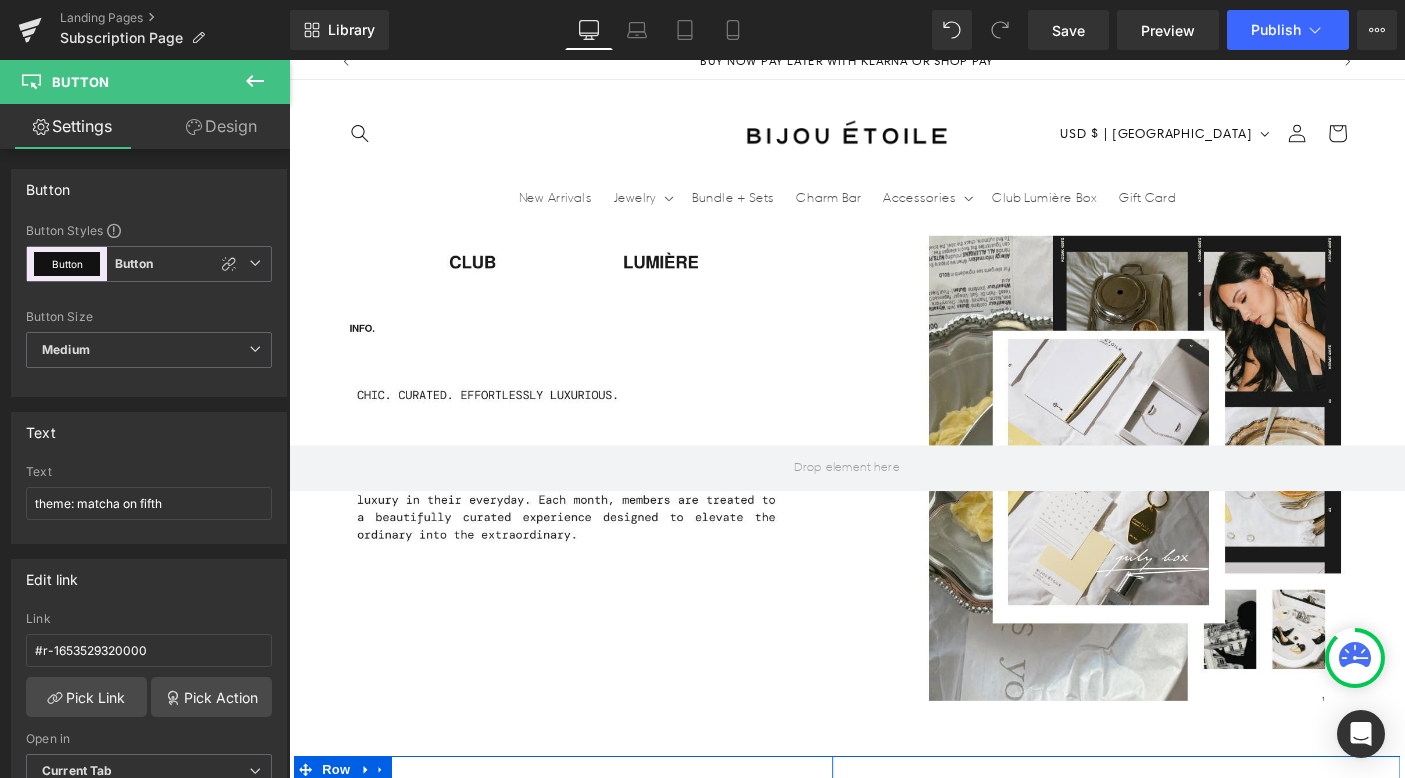 click on "Get the august box →" at bounding box center (444, 918) 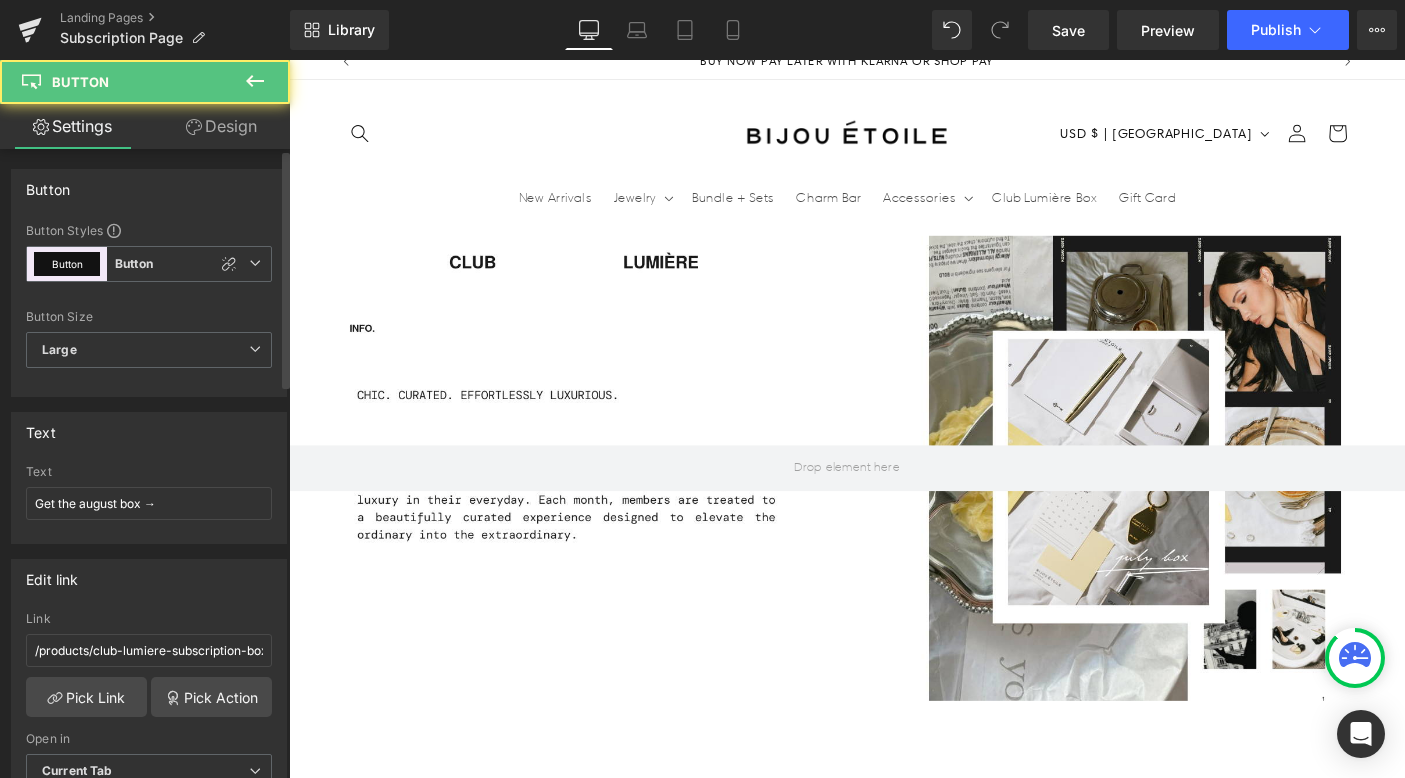 click on "Button Styles Custom
Button
Button
Button
Custom
Button
Button
Button Size Large Medium Small
Large
Large Medium Small" at bounding box center [149, 309] 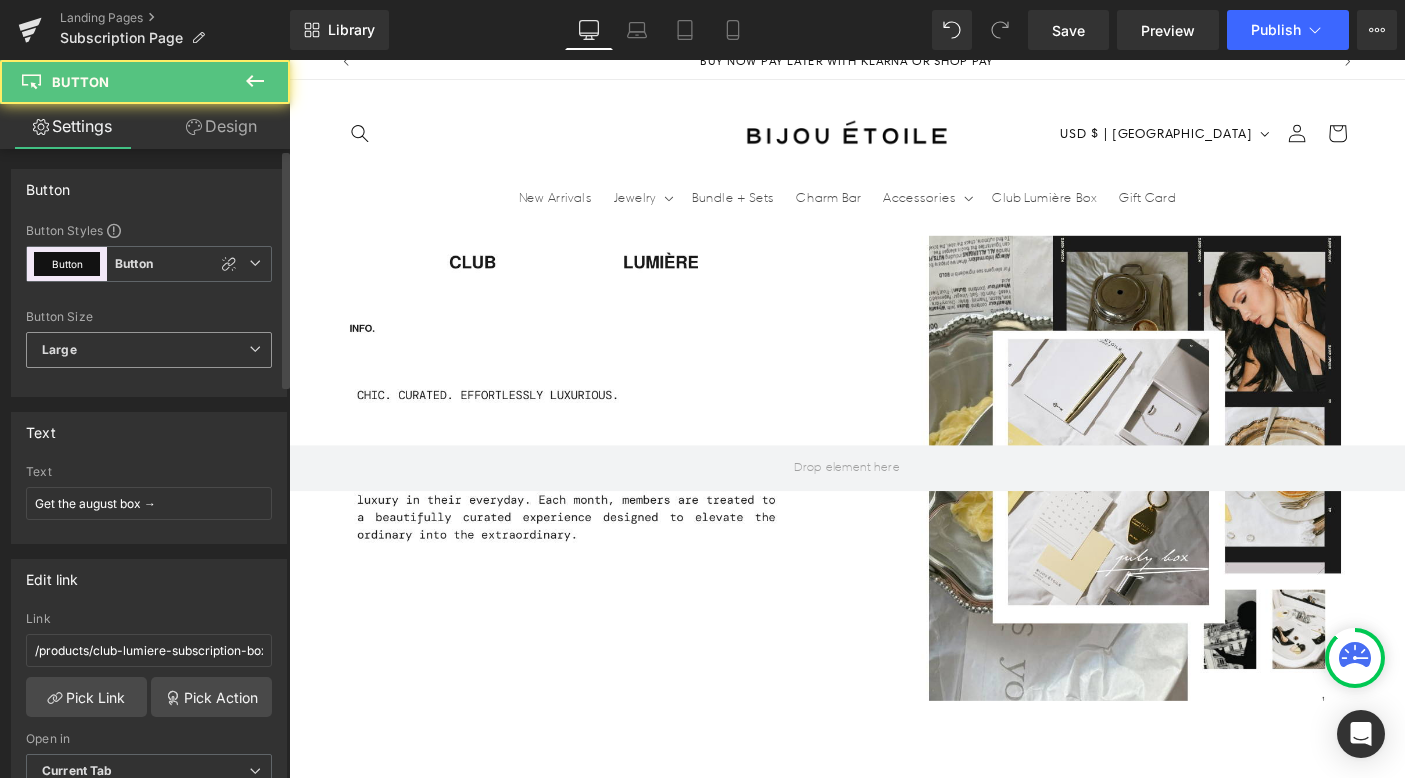 click on "Large" at bounding box center [149, 350] 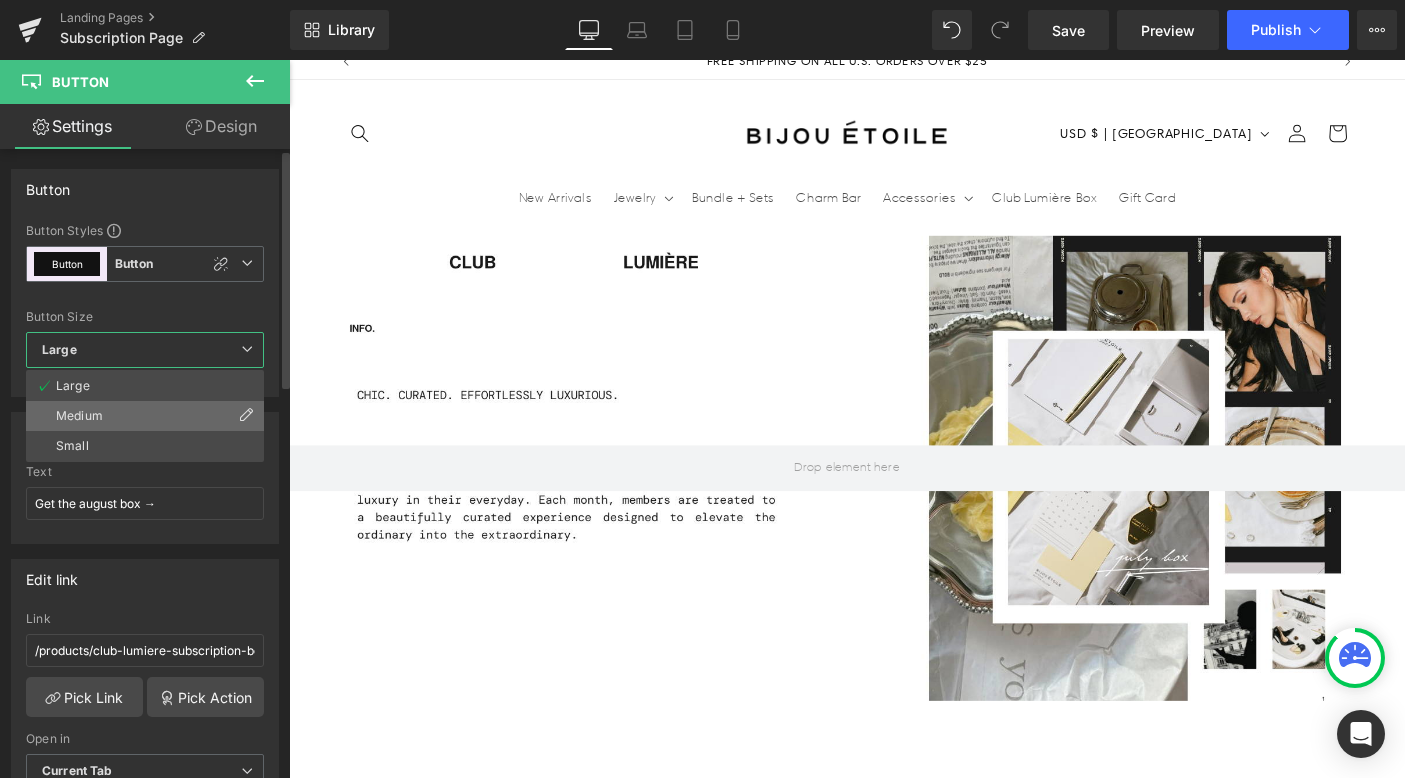 click on "Medium" at bounding box center (145, 416) 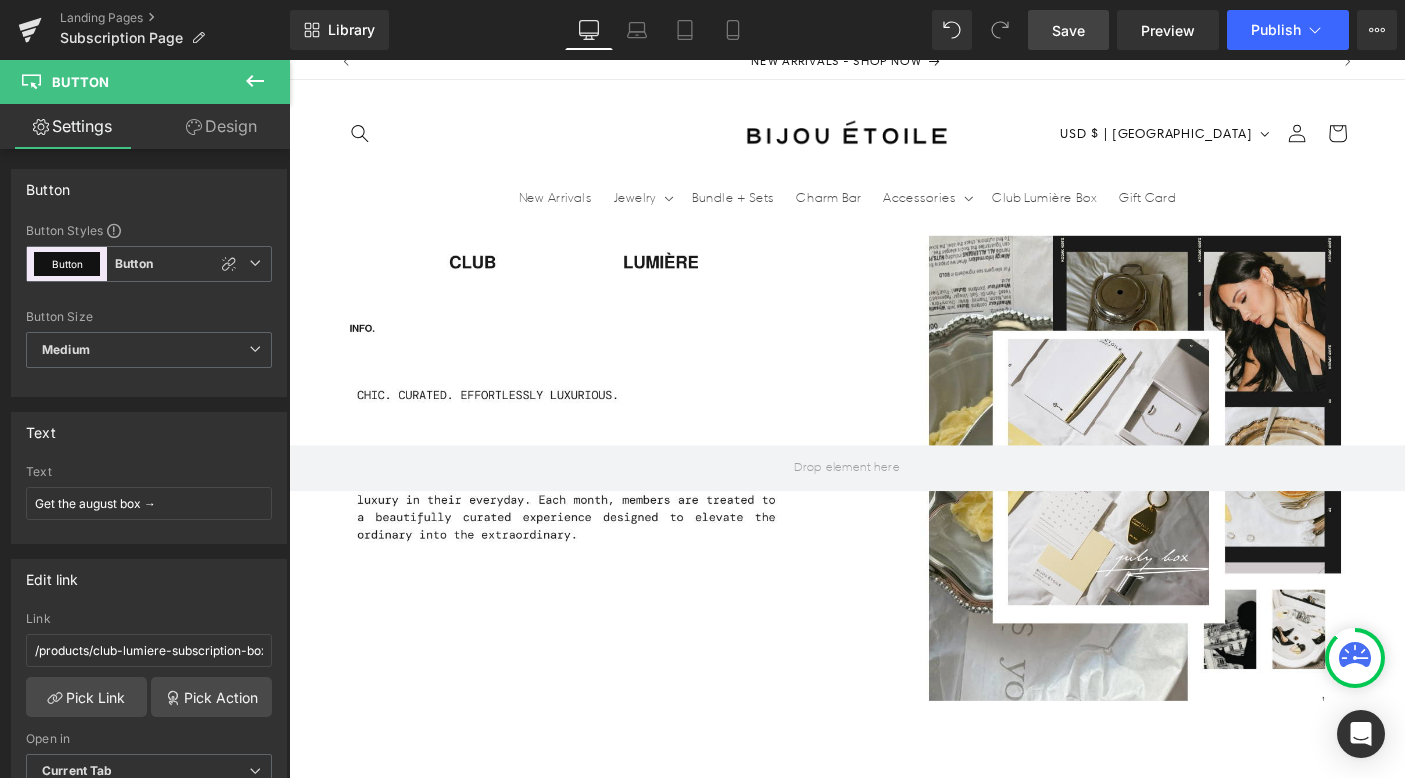 click on "Save" at bounding box center [1068, 30] 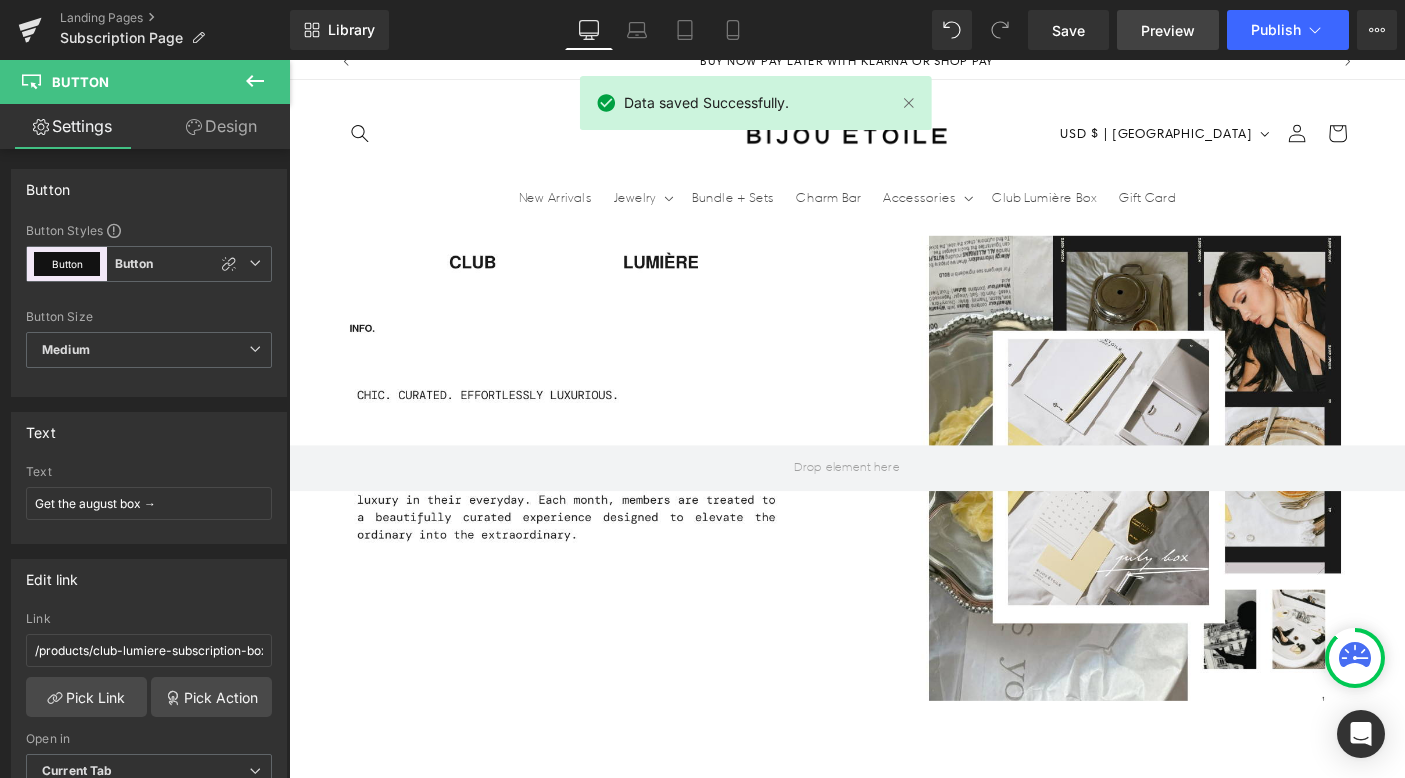 click on "Preview" at bounding box center [1168, 30] 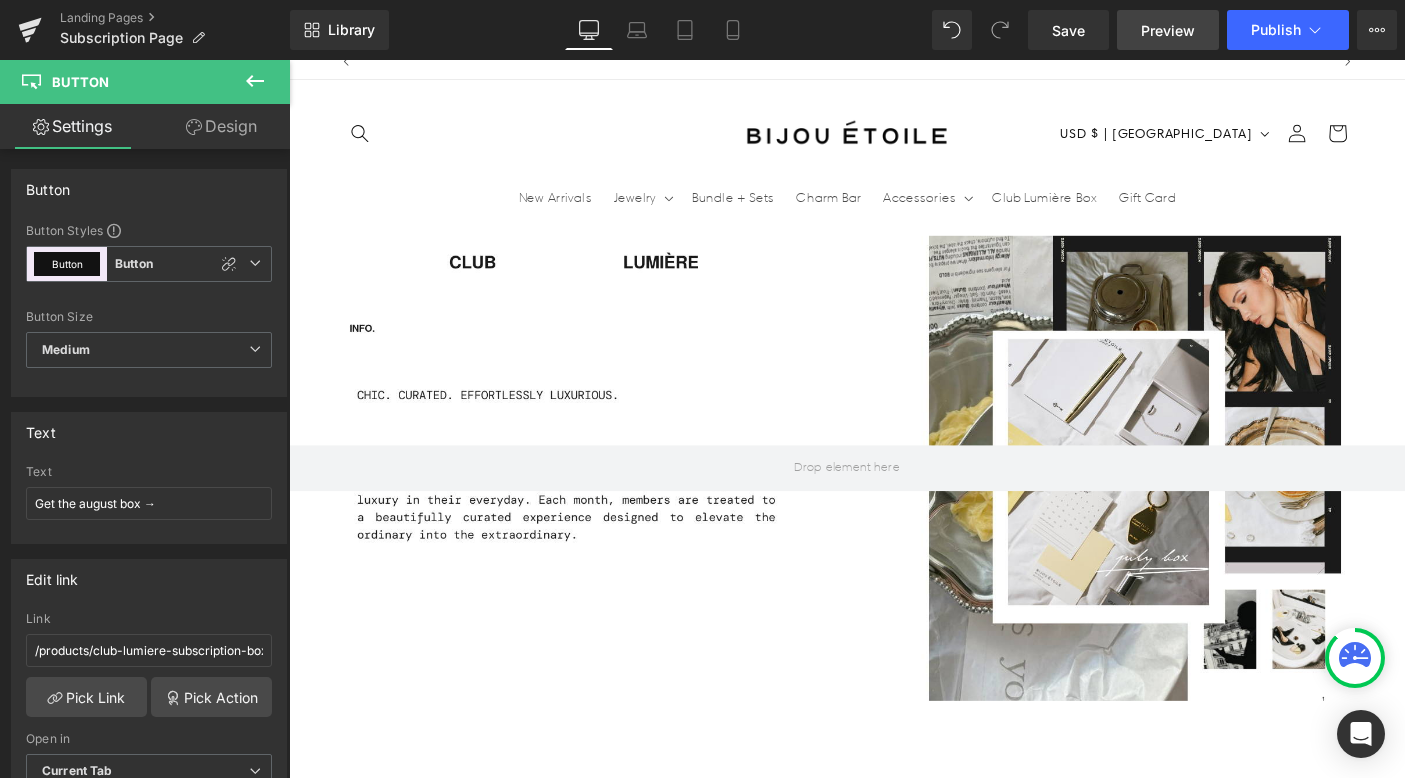 scroll, scrollTop: 0, scrollLeft: 1050, axis: horizontal 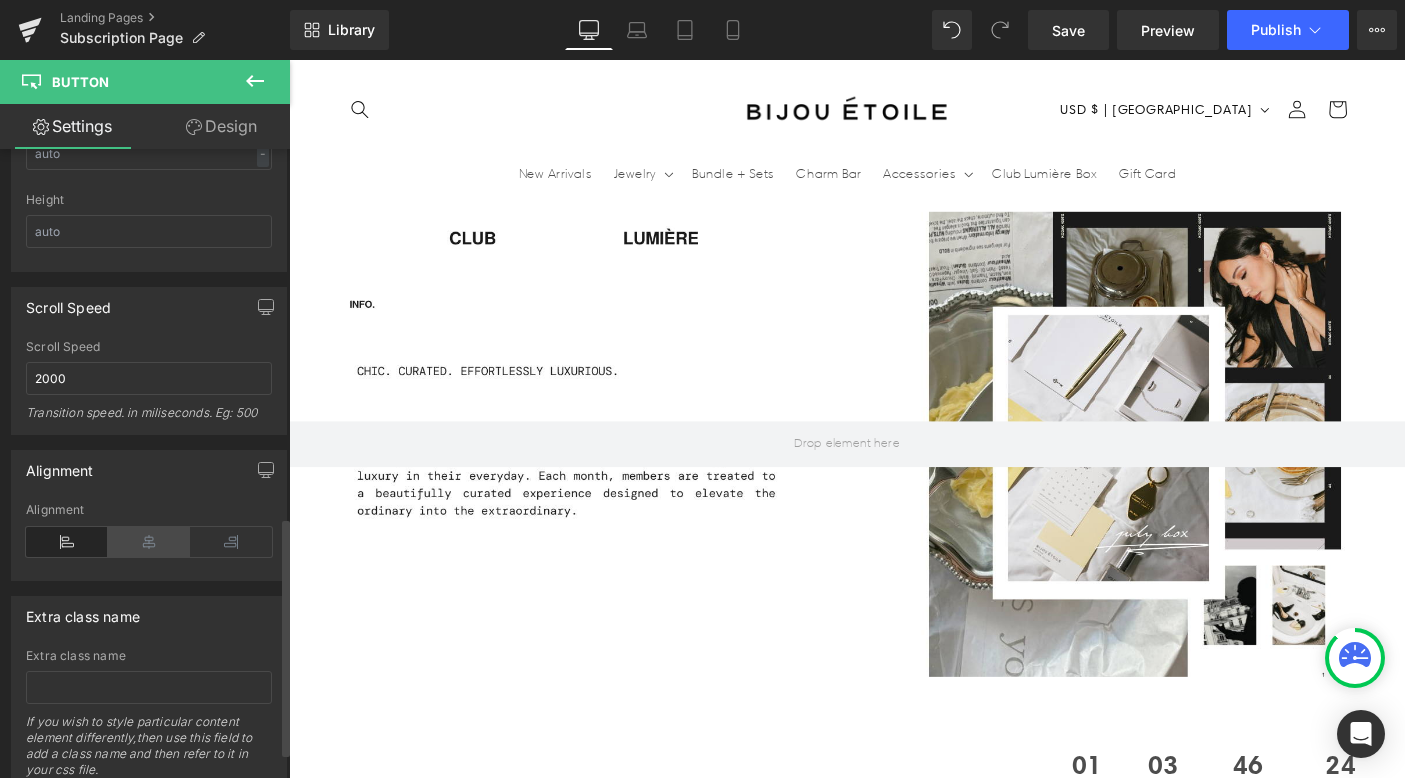 click at bounding box center [149, 542] 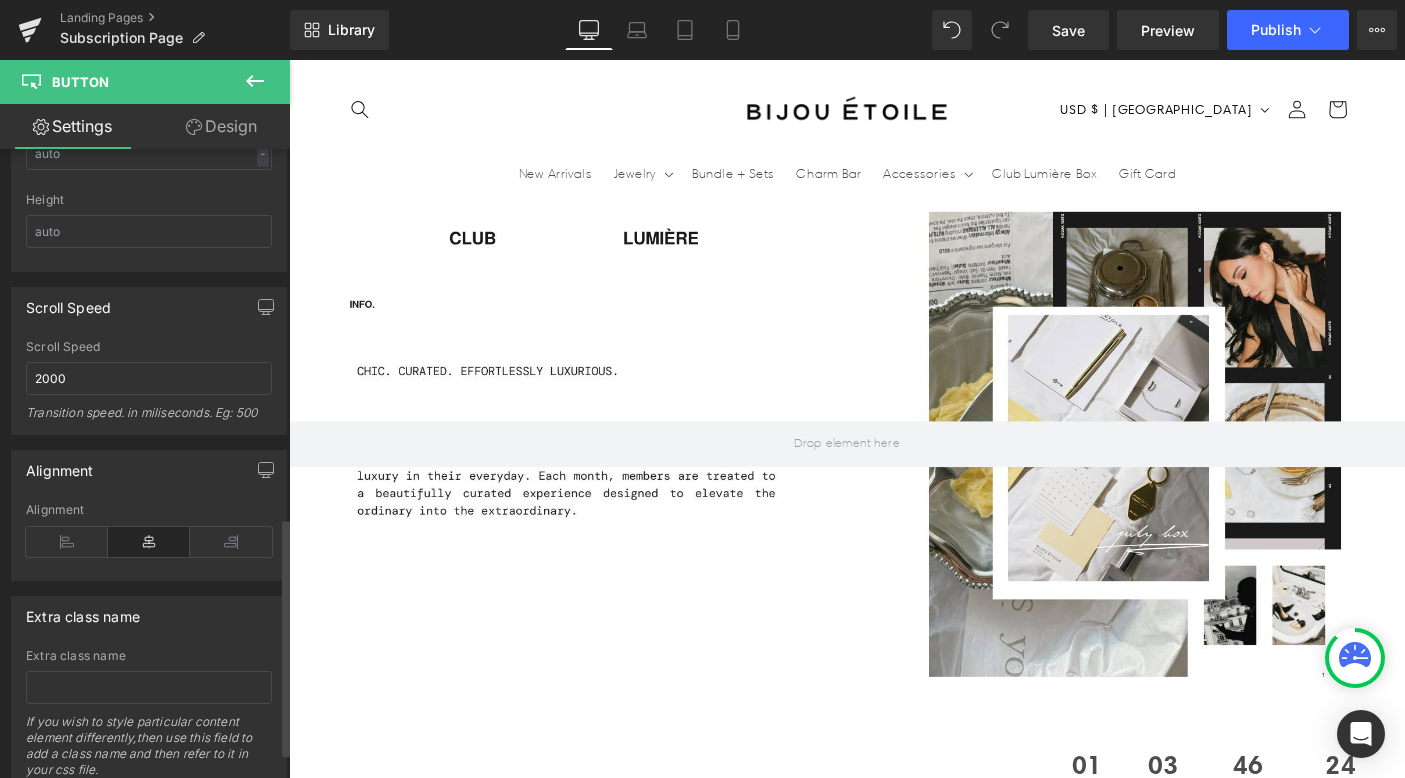 scroll, scrollTop: 975, scrollLeft: 0, axis: vertical 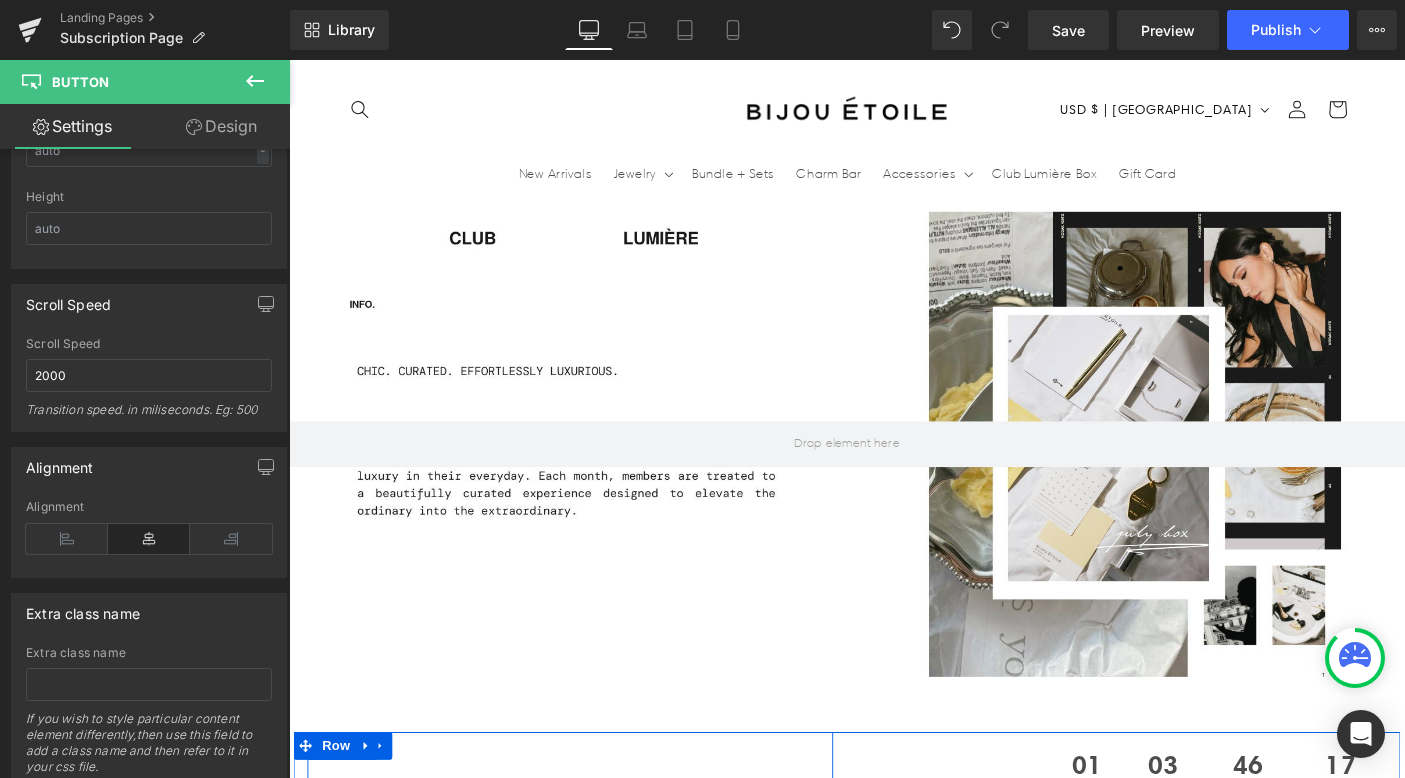 click on "theme: matcha on fifth" at bounding box center [744, 892] 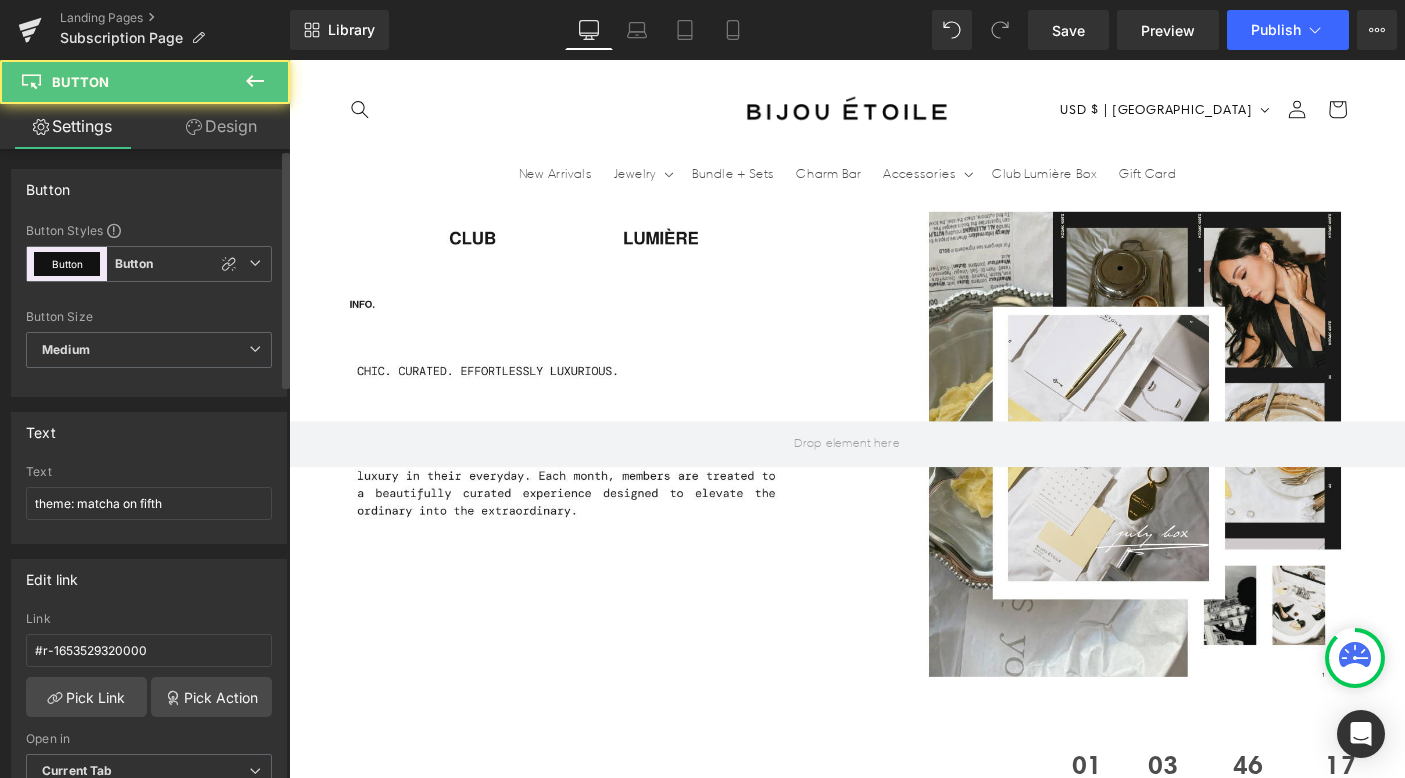 scroll, scrollTop: 961, scrollLeft: 0, axis: vertical 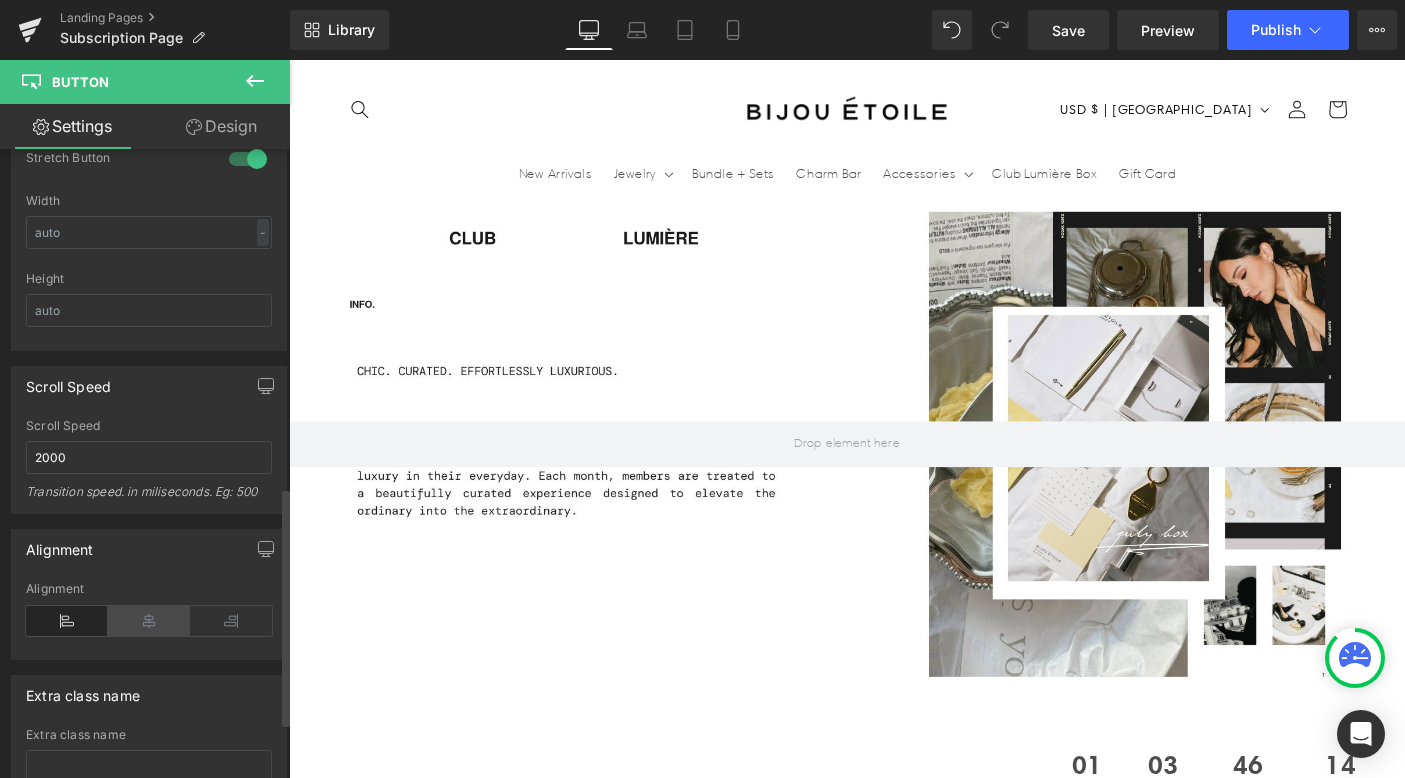 click at bounding box center (149, 621) 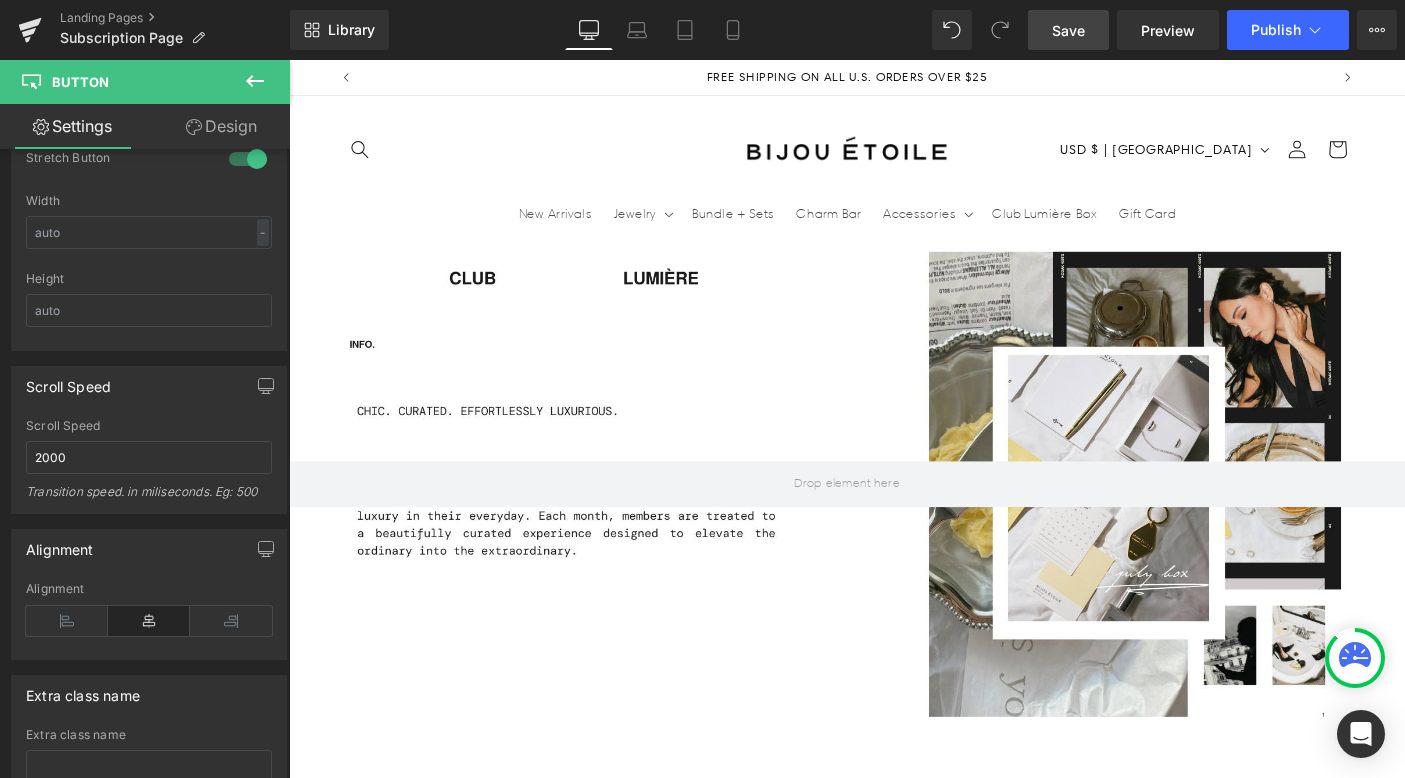 click on "Save" at bounding box center [1068, 30] 